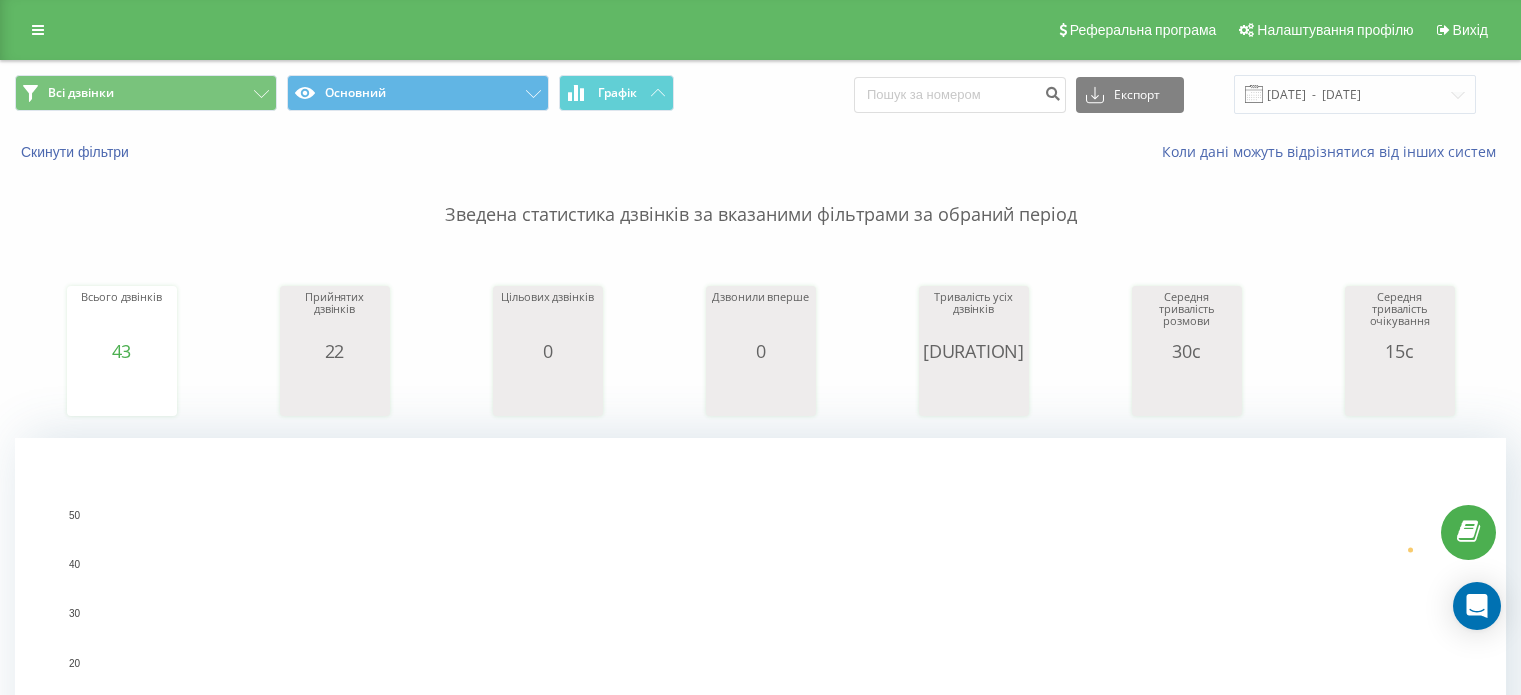 scroll, scrollTop: 0, scrollLeft: 0, axis: both 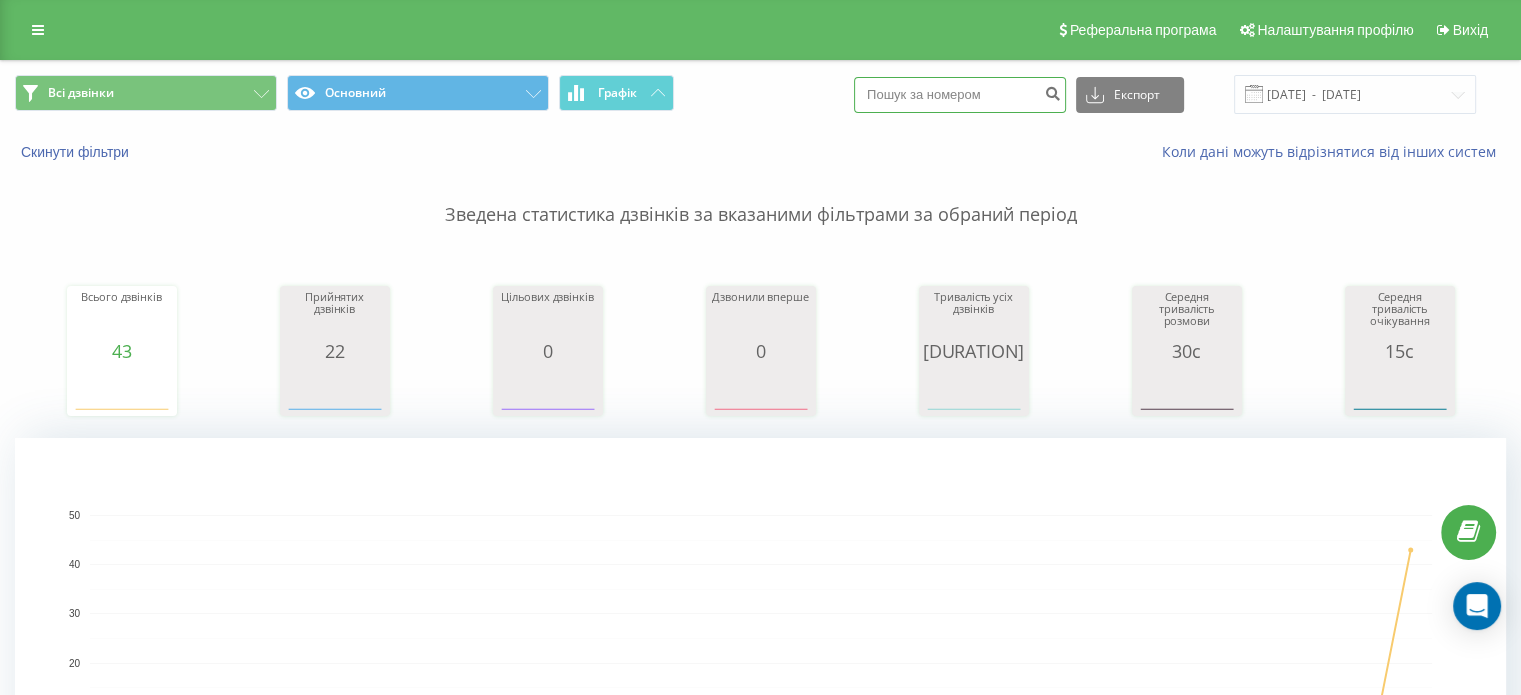 click at bounding box center (960, 95) 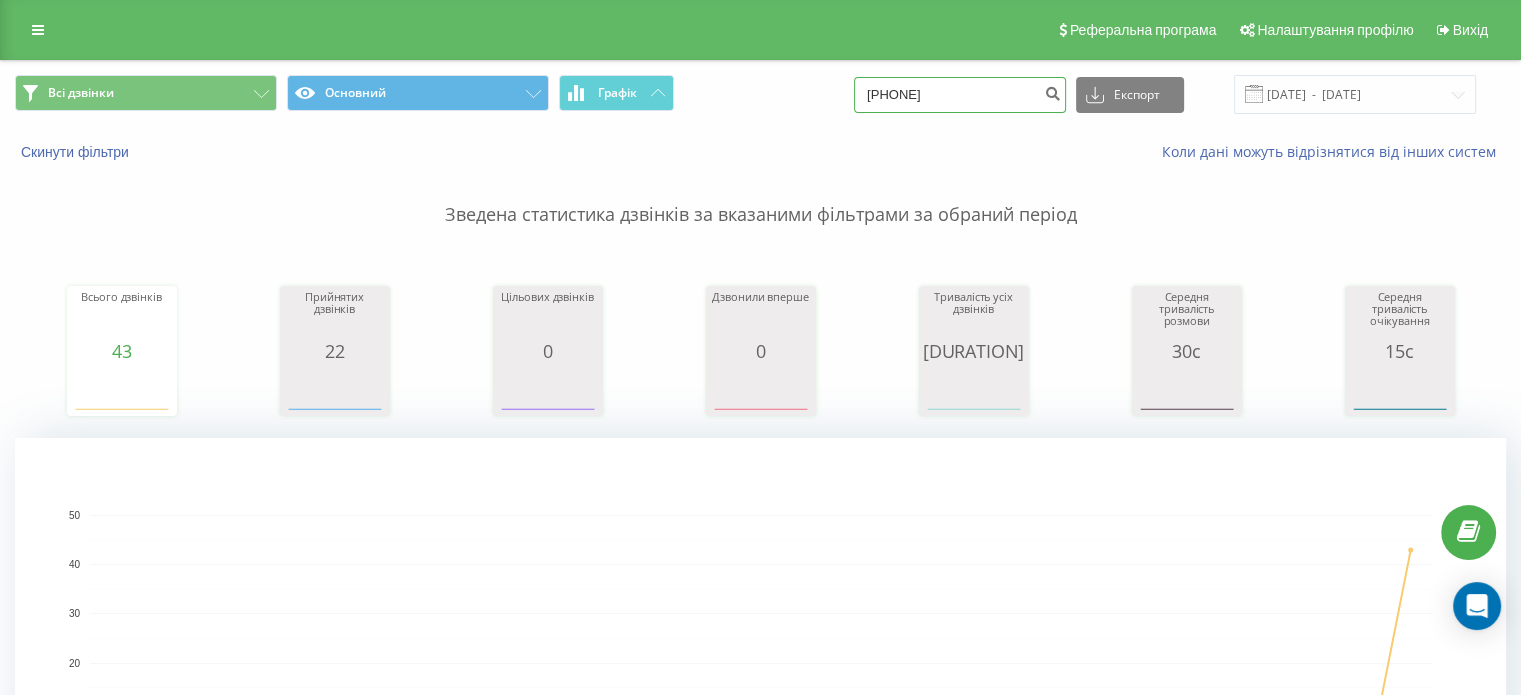 type on "0999508002" 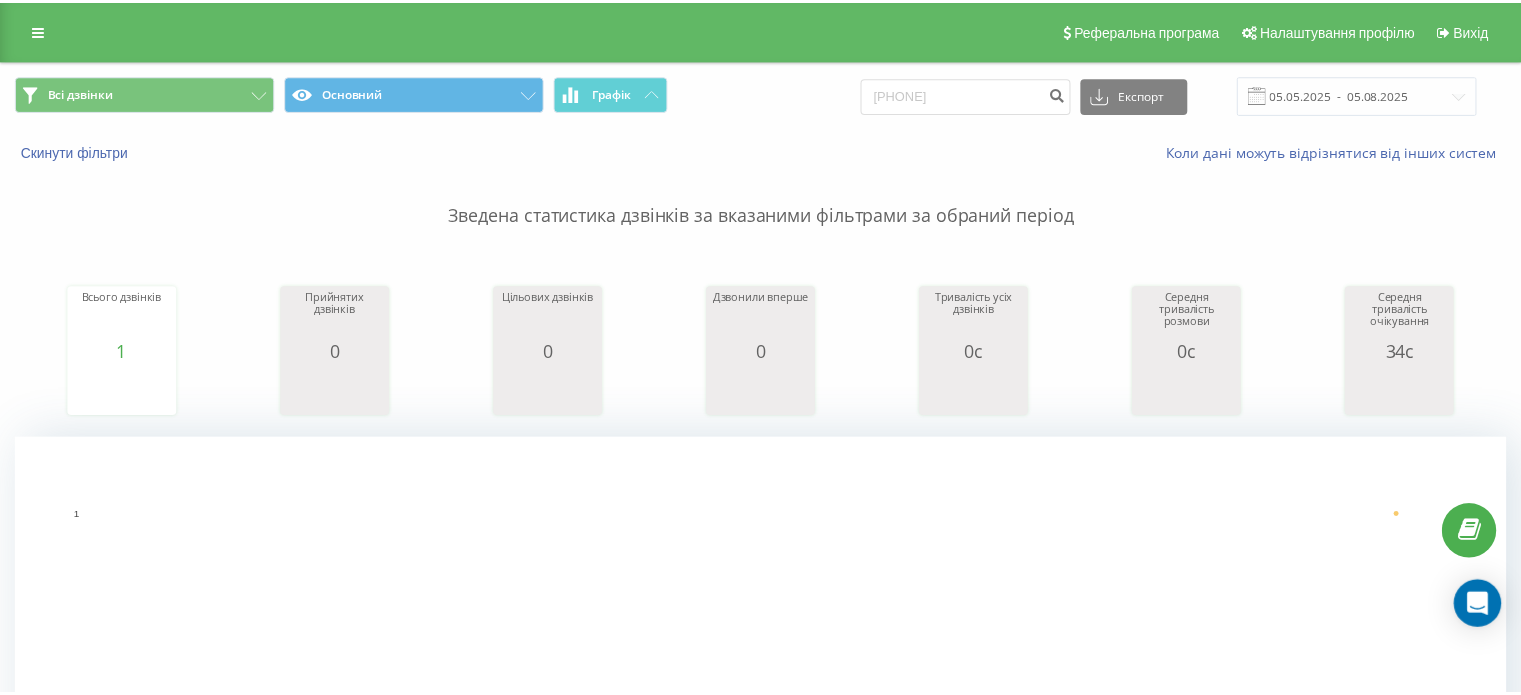 scroll, scrollTop: 0, scrollLeft: 0, axis: both 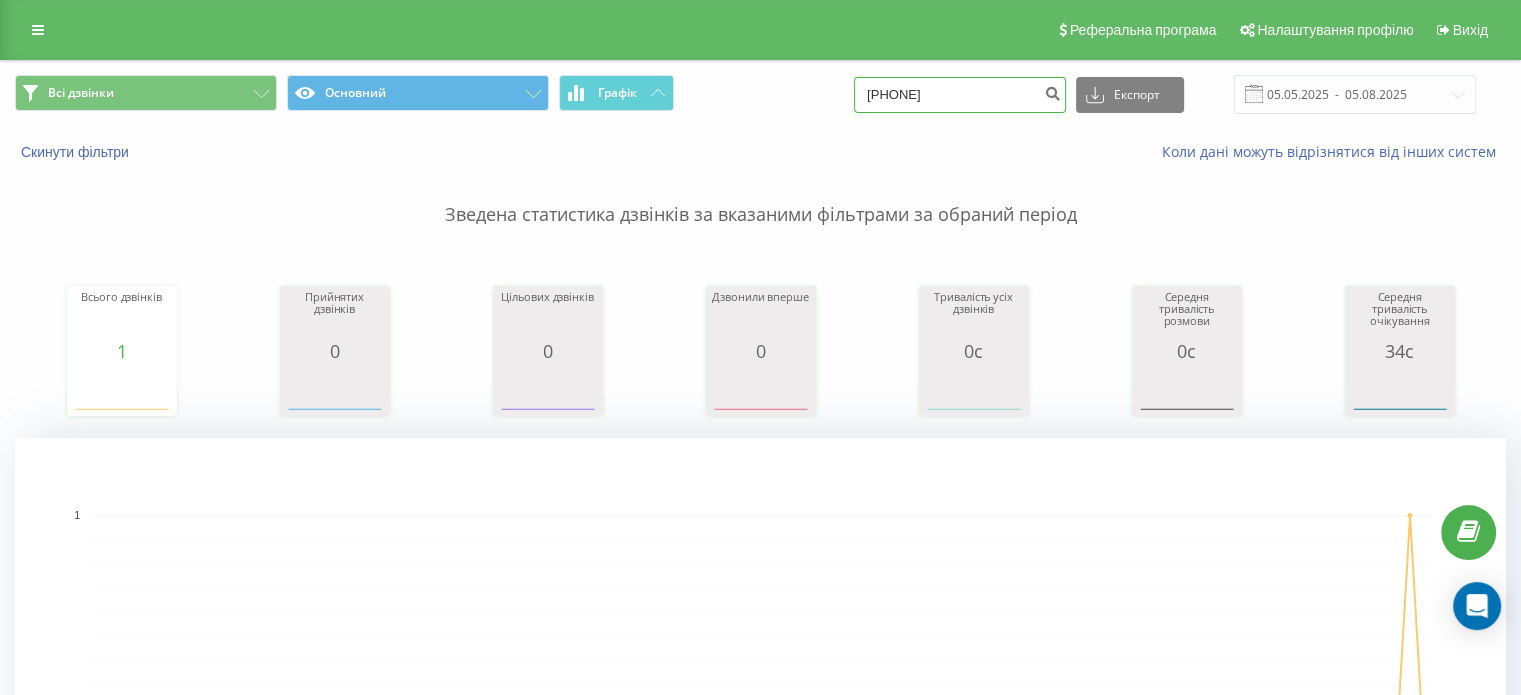 click on "0999508002" at bounding box center [960, 95] 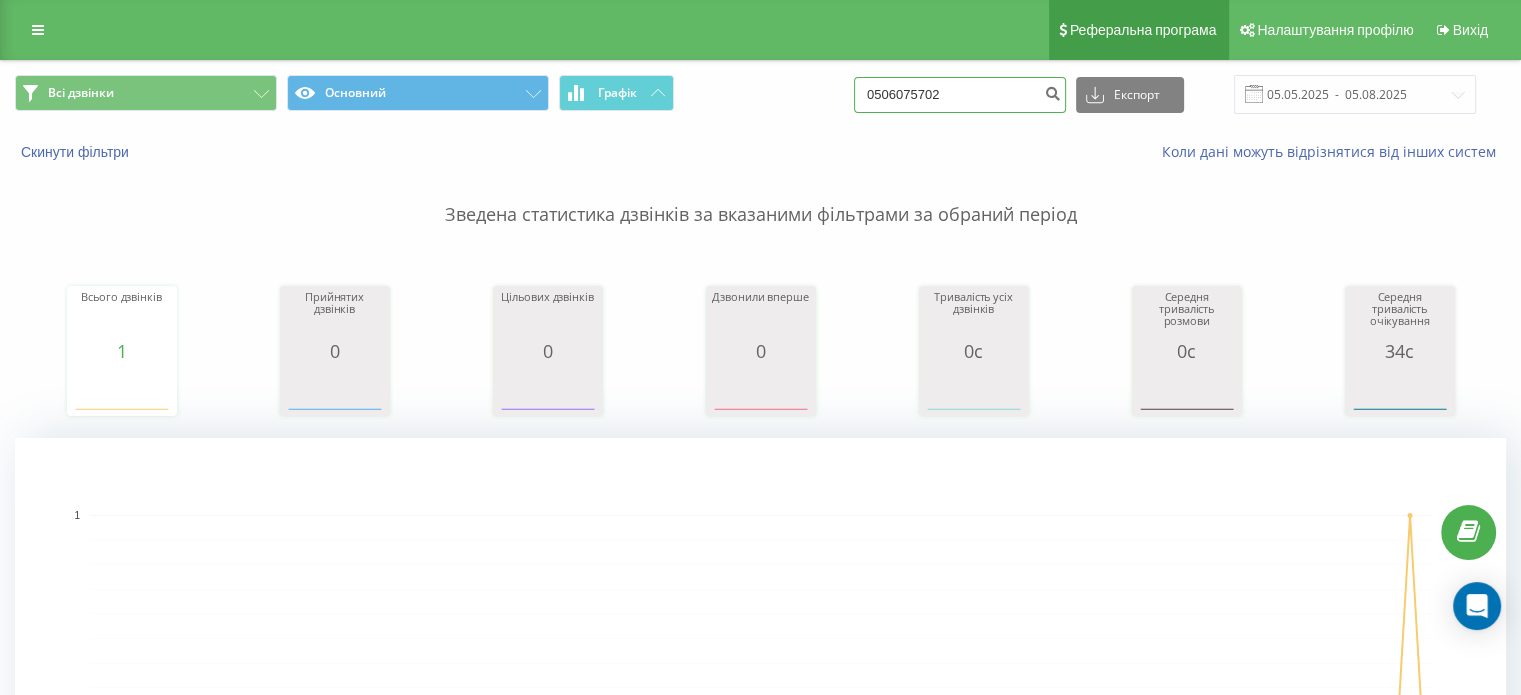 type on "0506075702" 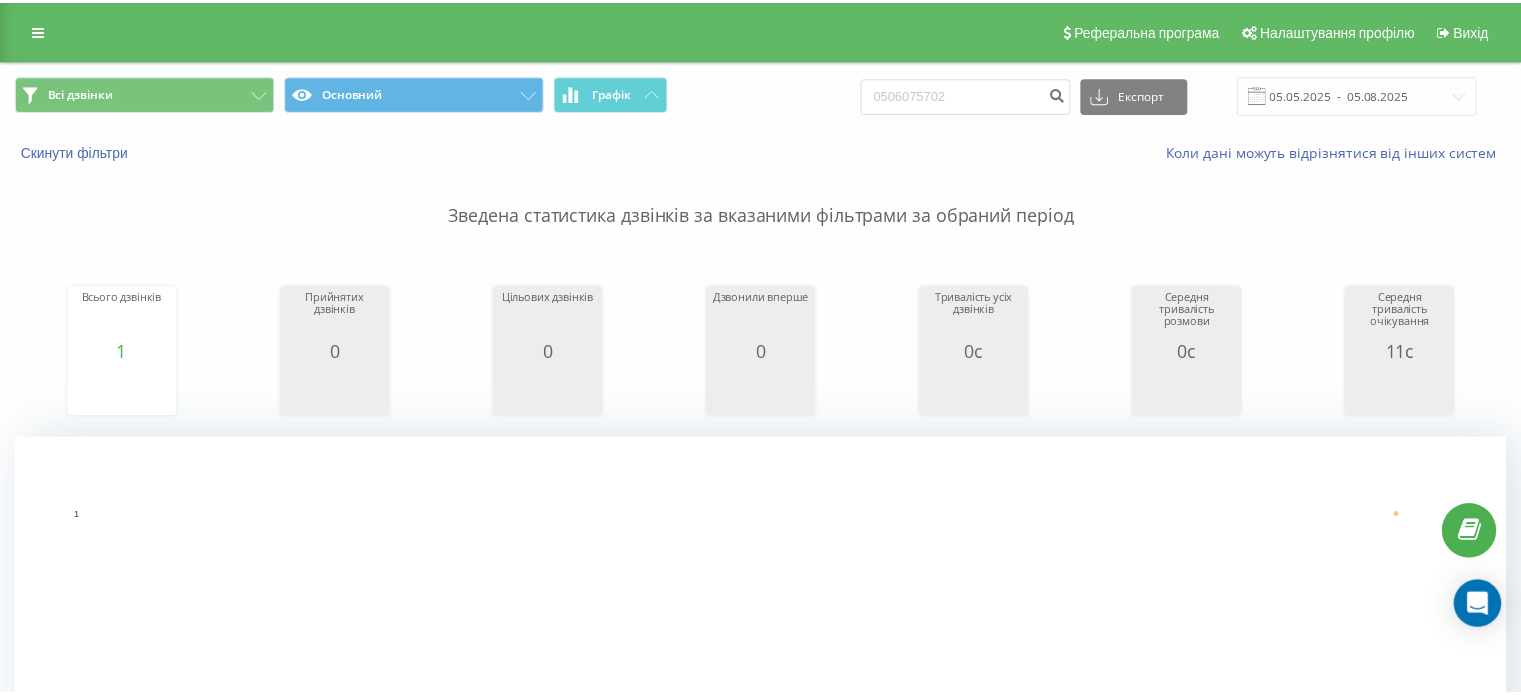 scroll, scrollTop: 0, scrollLeft: 0, axis: both 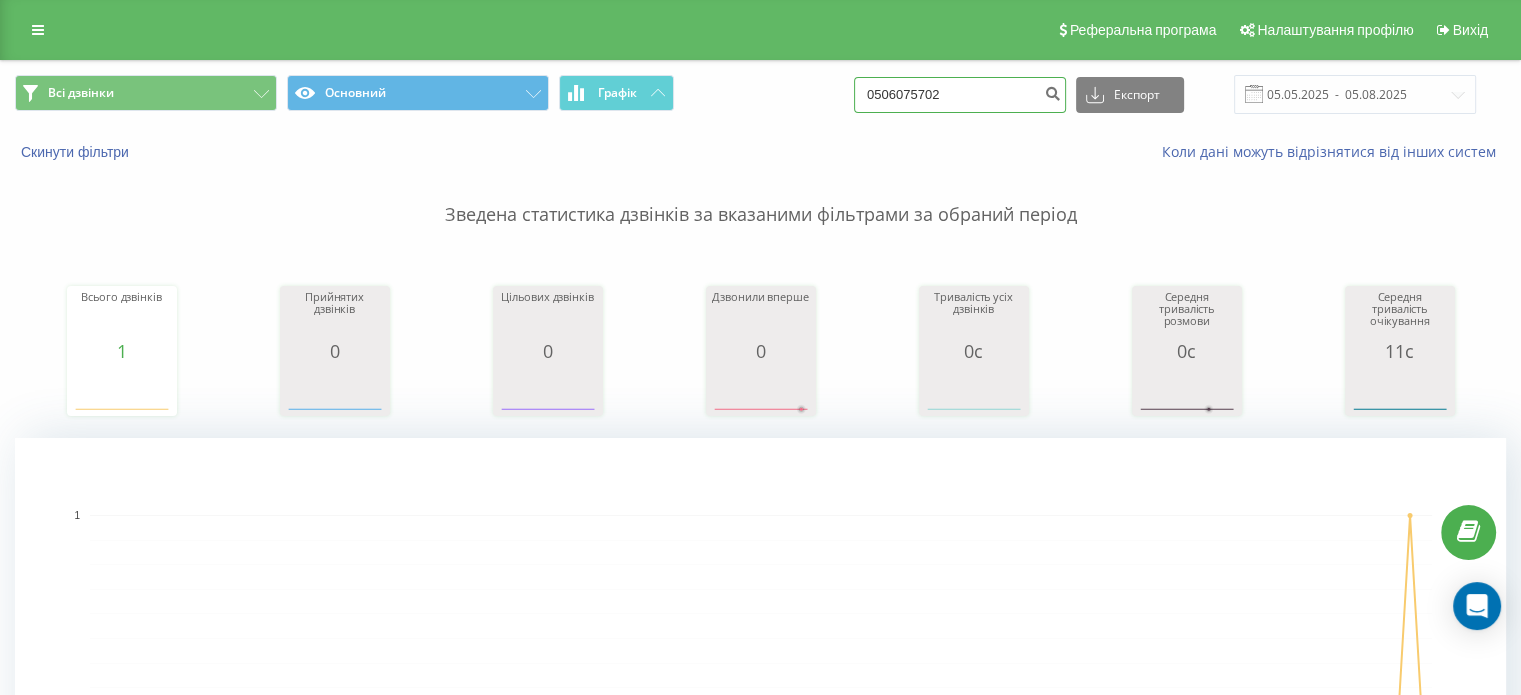 click on "0506075702" at bounding box center [960, 95] 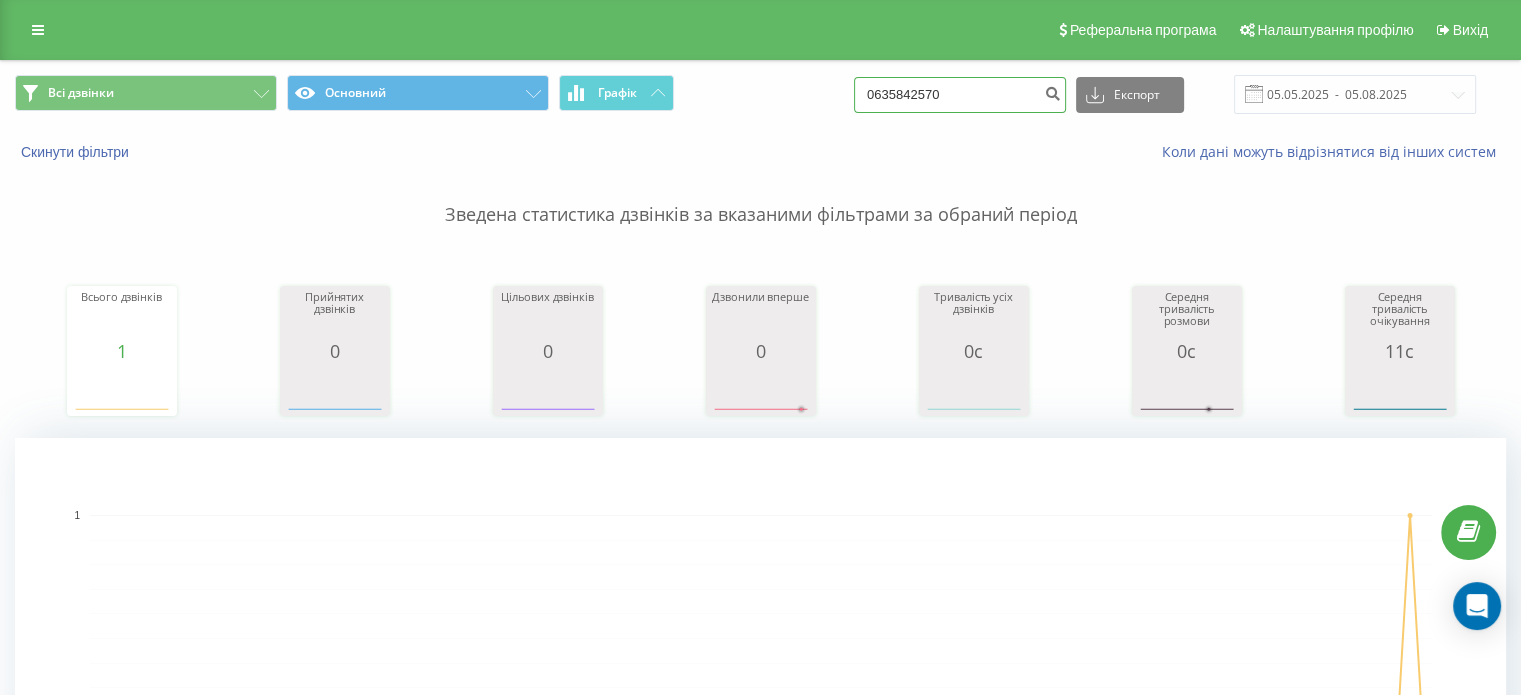 type on "0635842570" 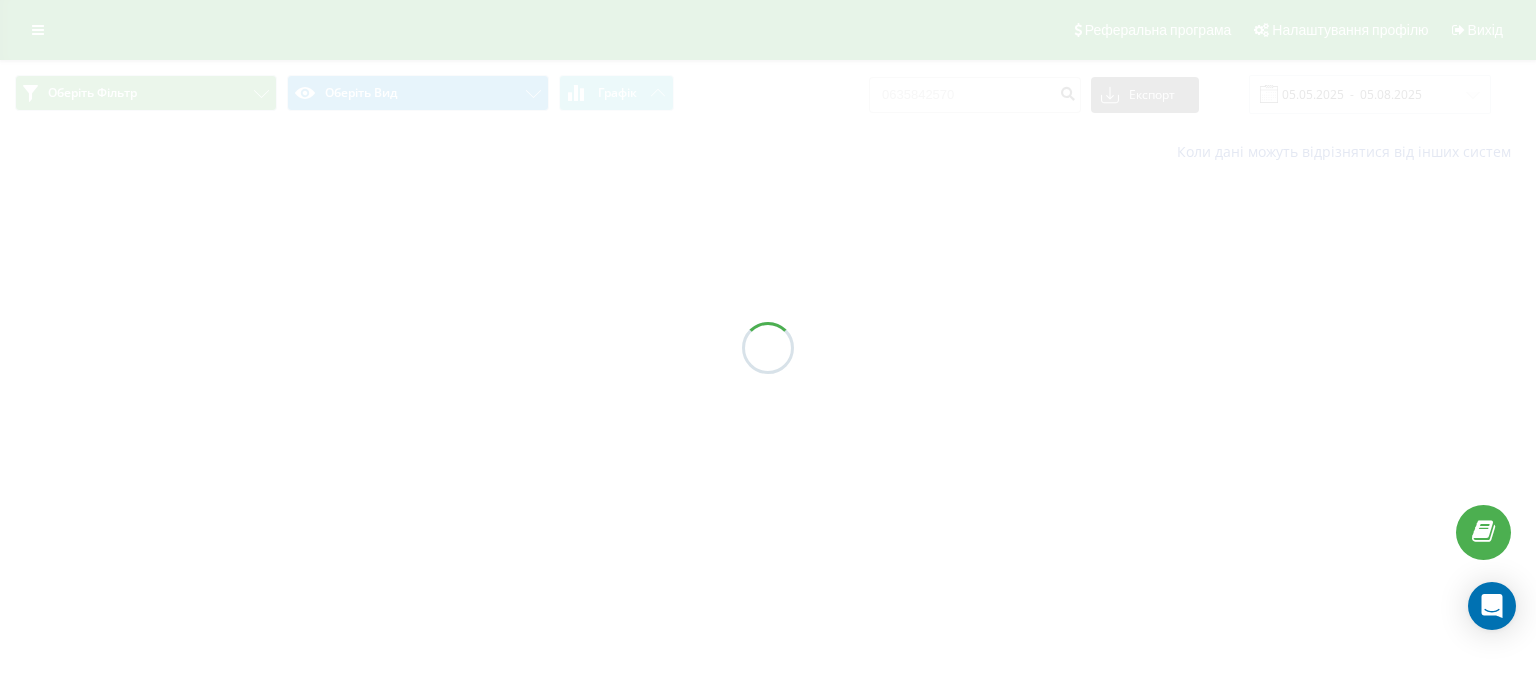 scroll, scrollTop: 0, scrollLeft: 0, axis: both 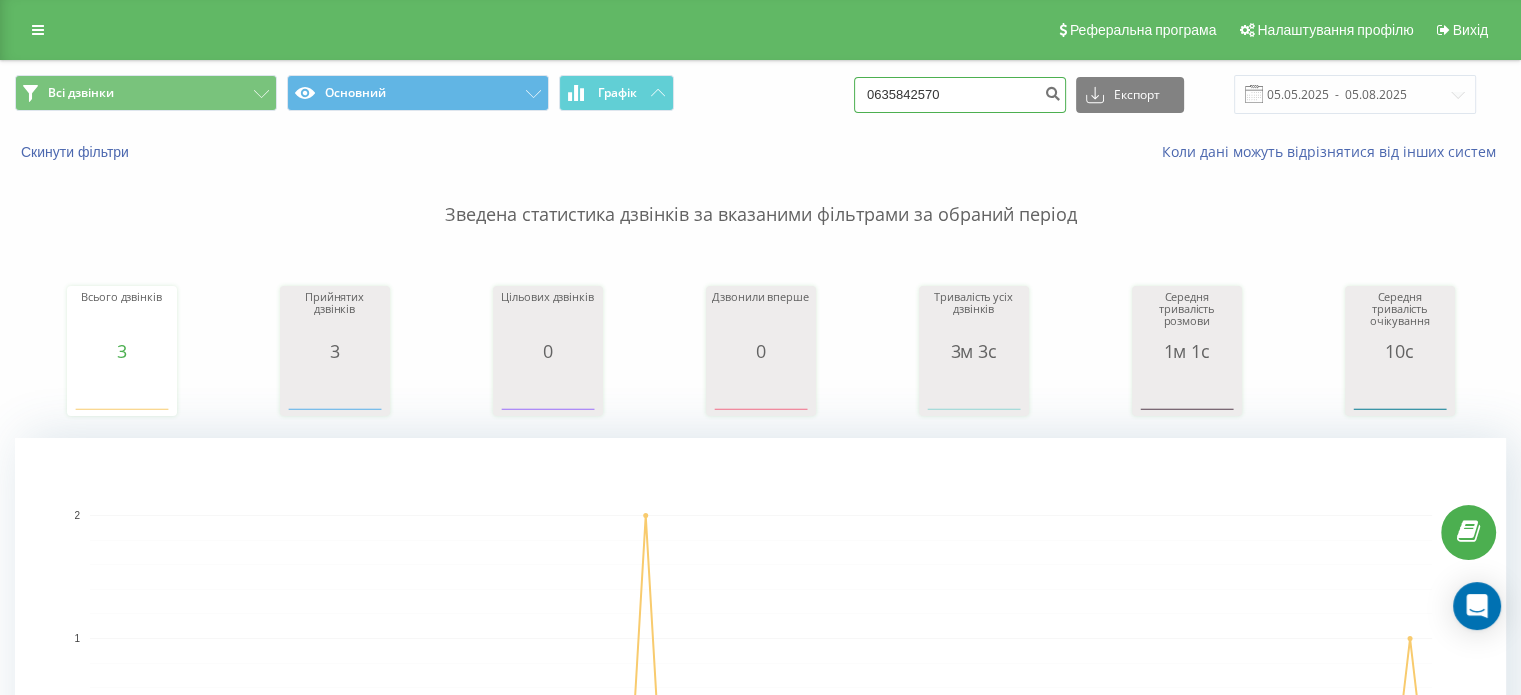 click on "0635842570" at bounding box center [960, 95] 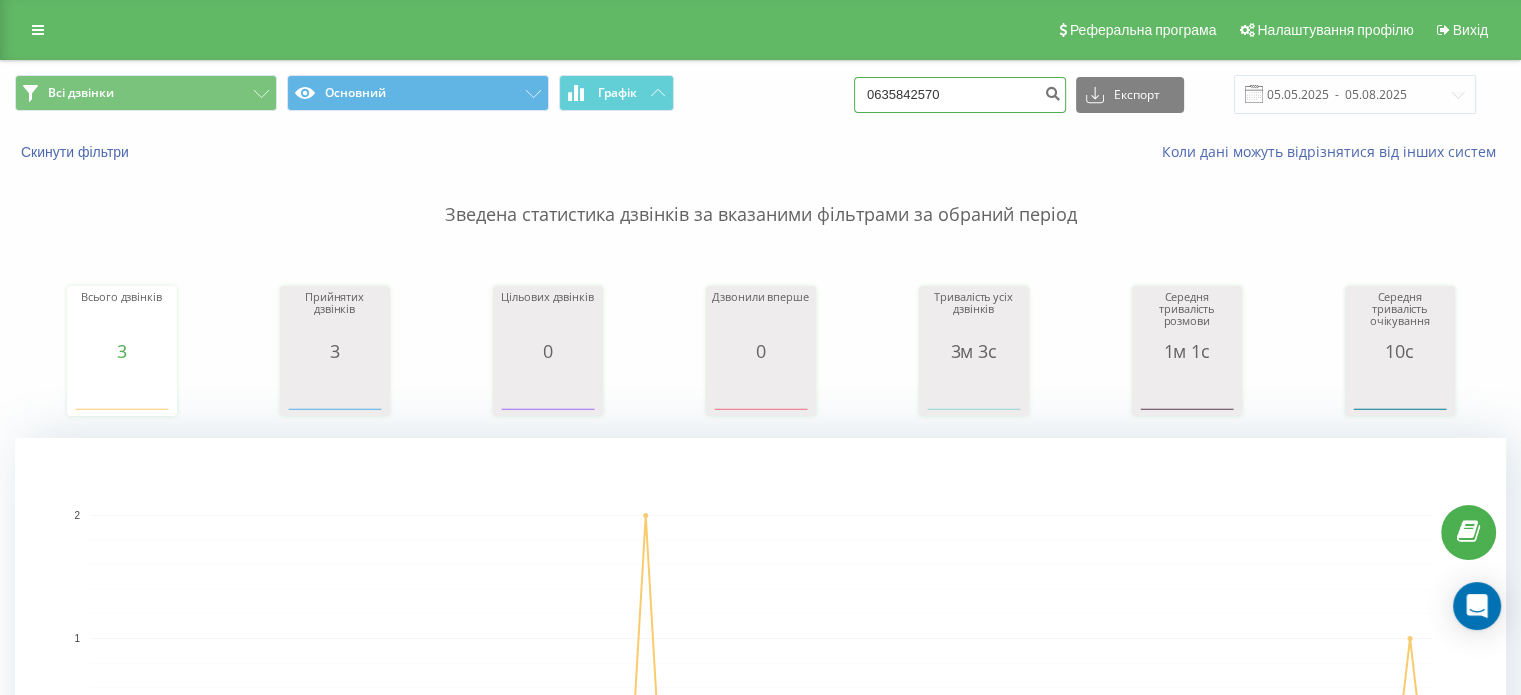 paste on "504310892" 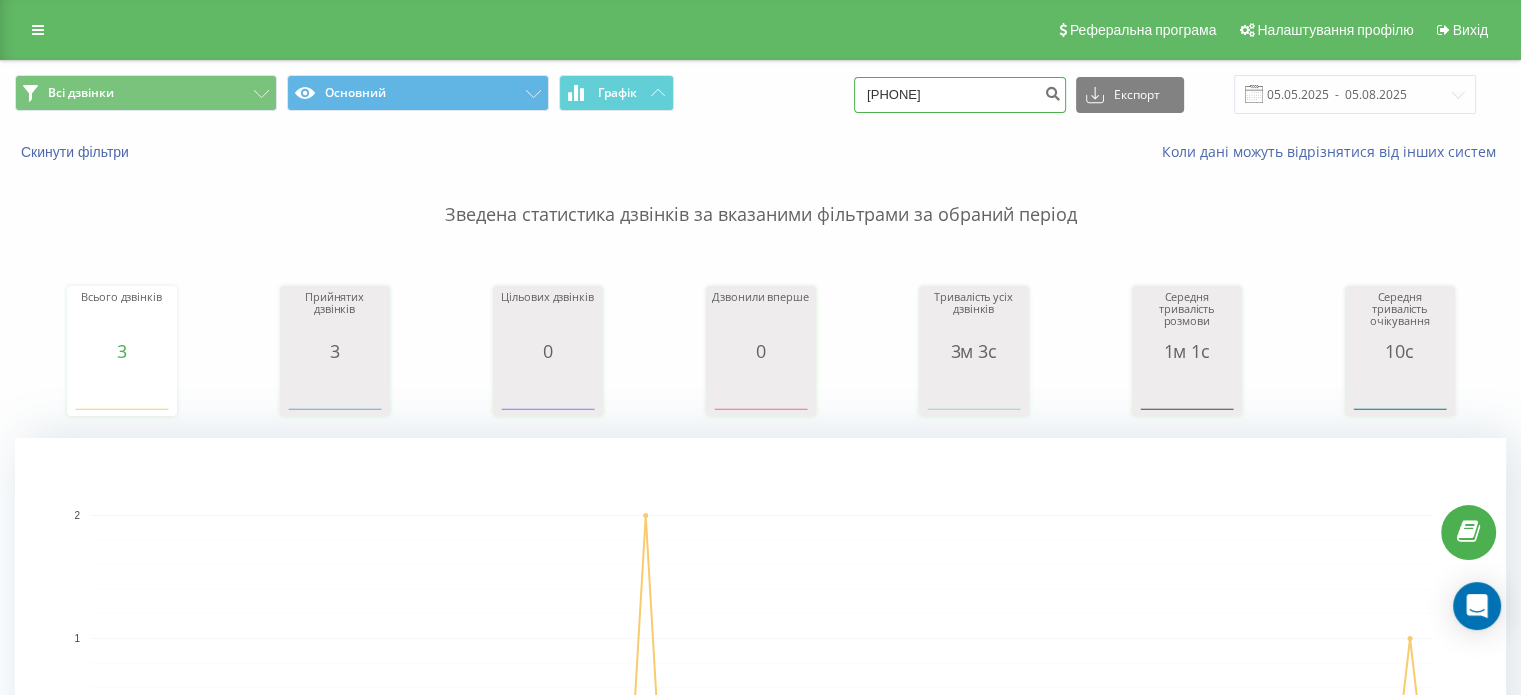 type on "0504310892" 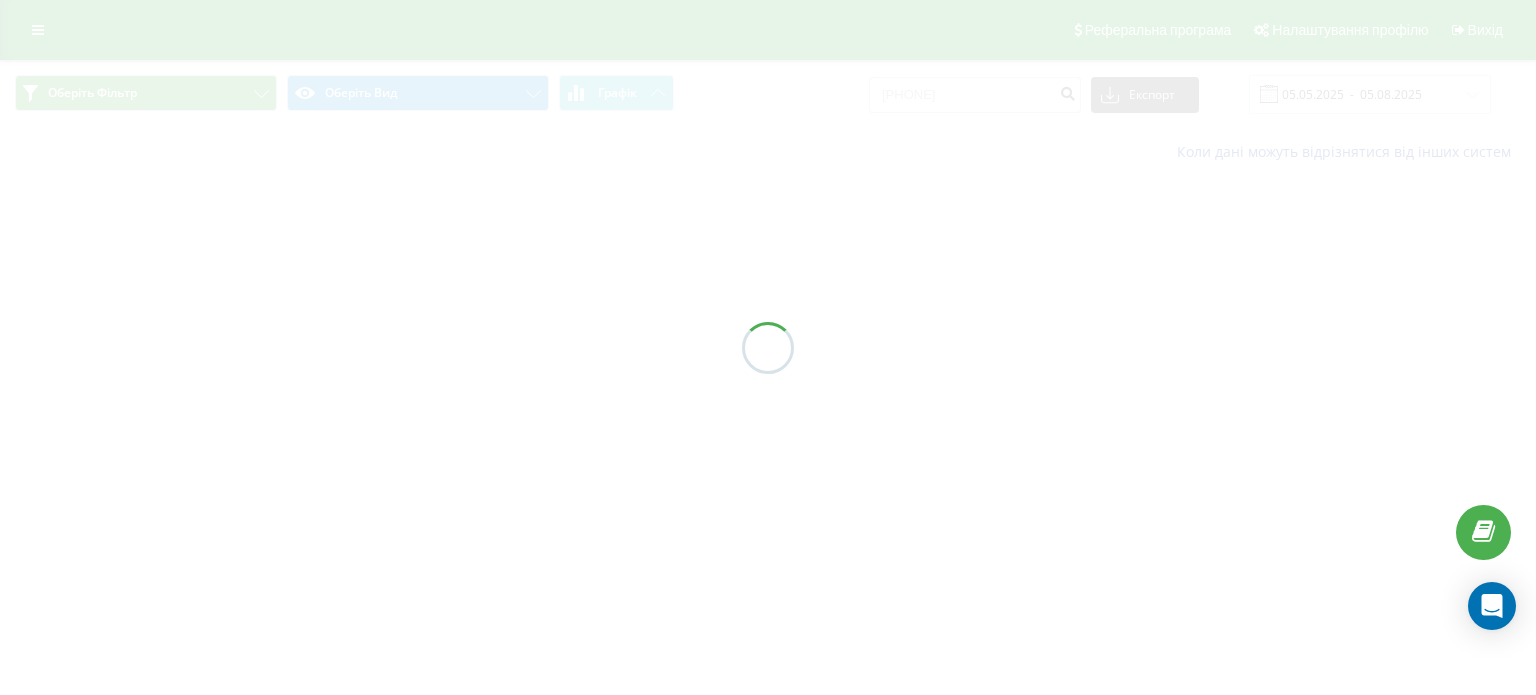 scroll, scrollTop: 0, scrollLeft: 0, axis: both 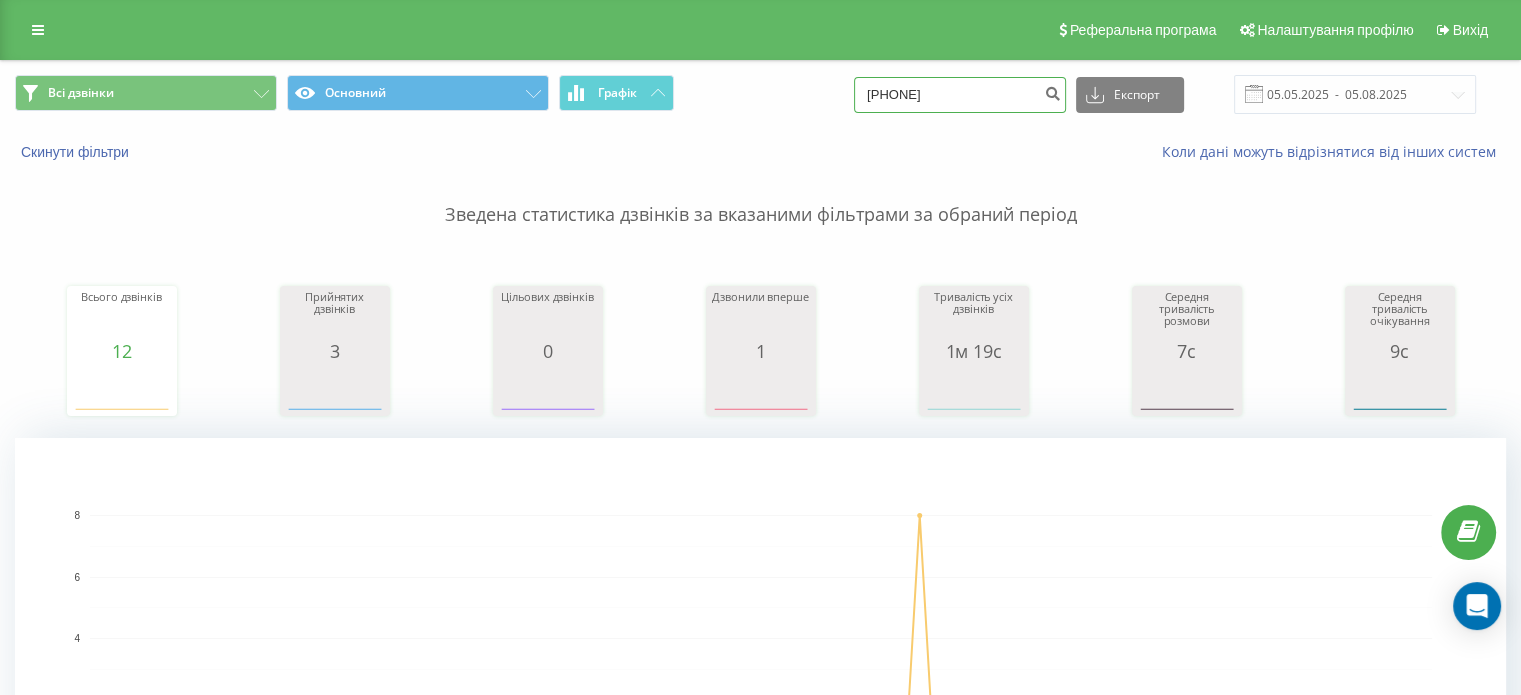 click on "0504310892" at bounding box center (960, 95) 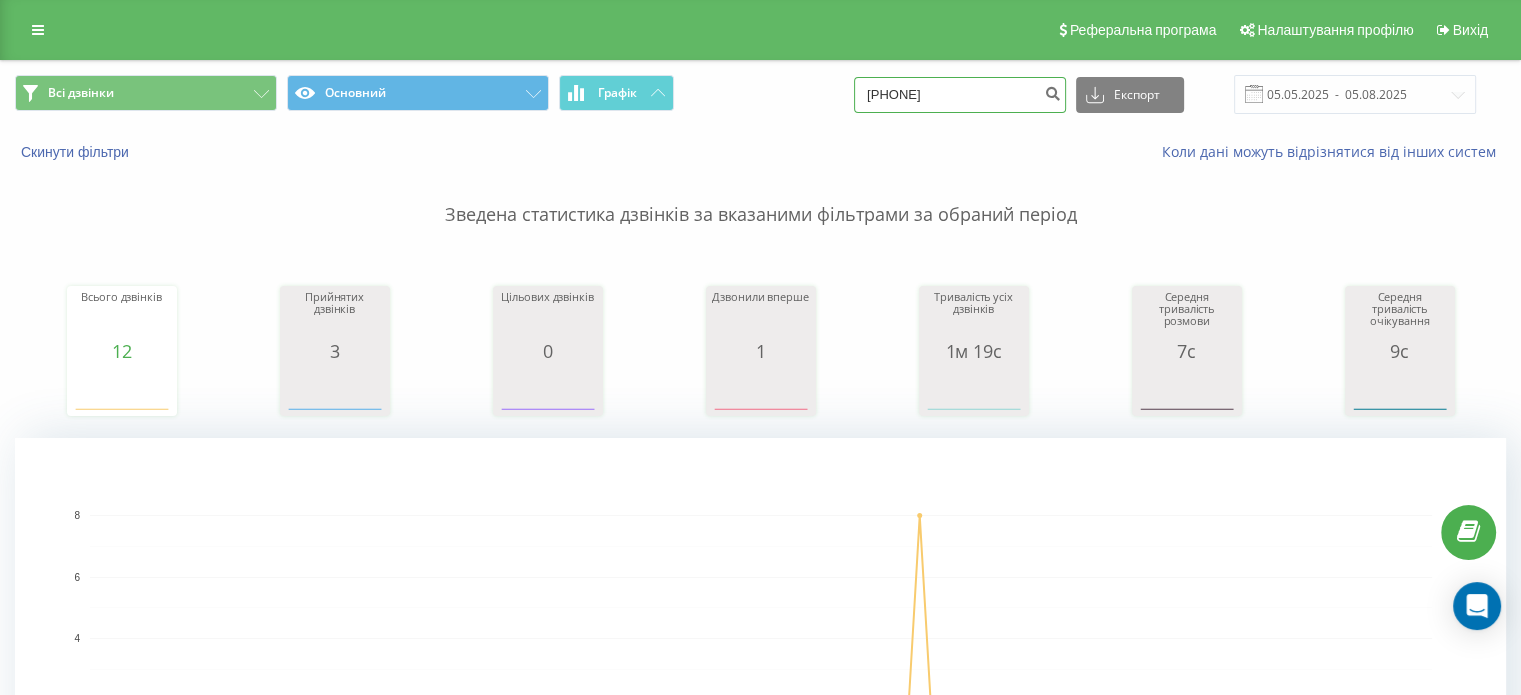 type on "0503552110" 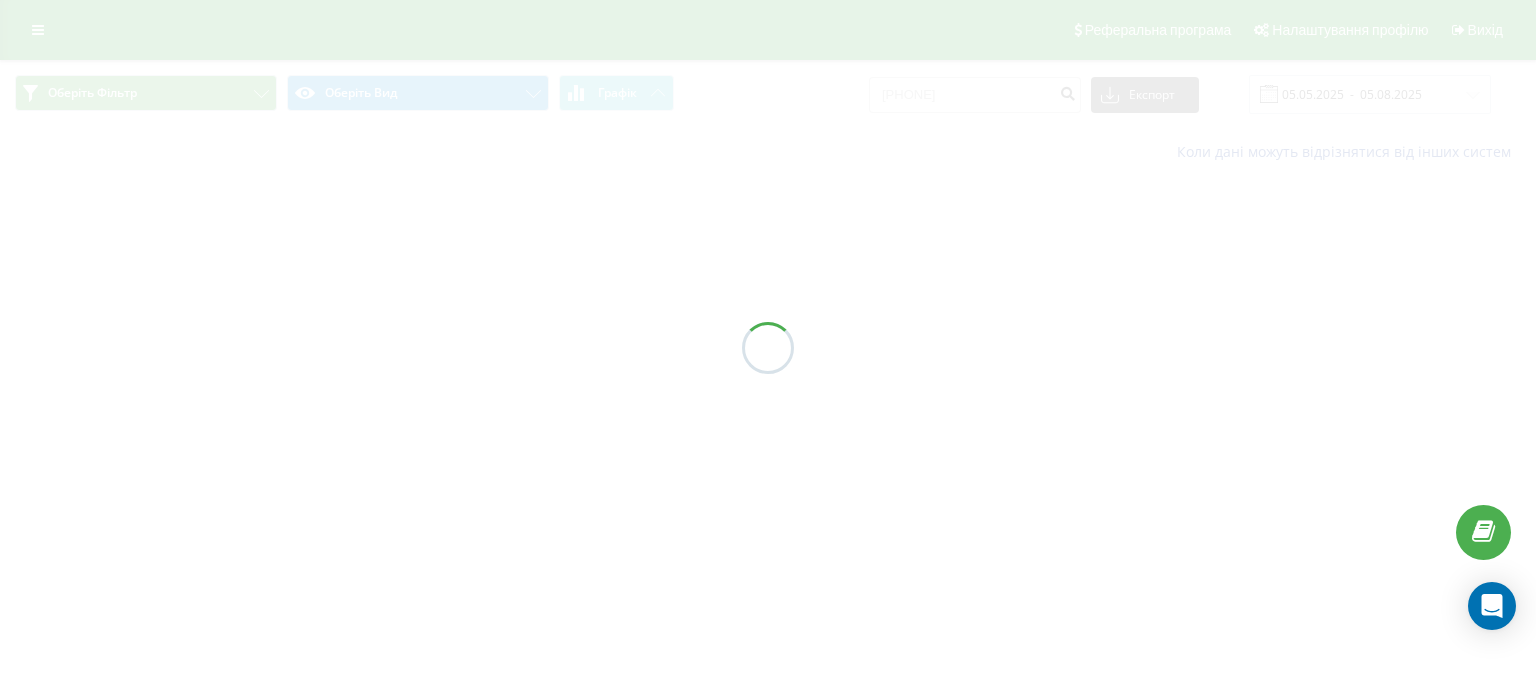 scroll, scrollTop: 0, scrollLeft: 0, axis: both 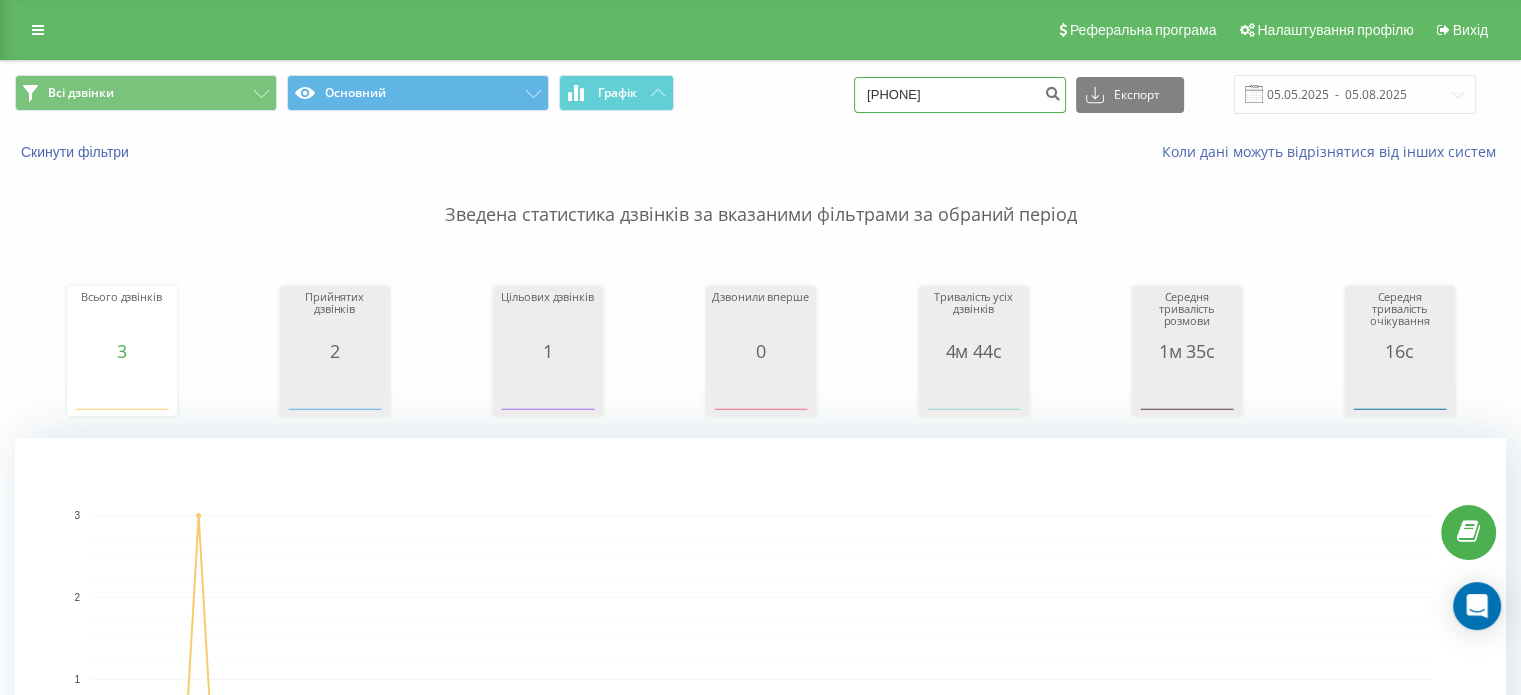 click on "0503552110" at bounding box center (960, 95) 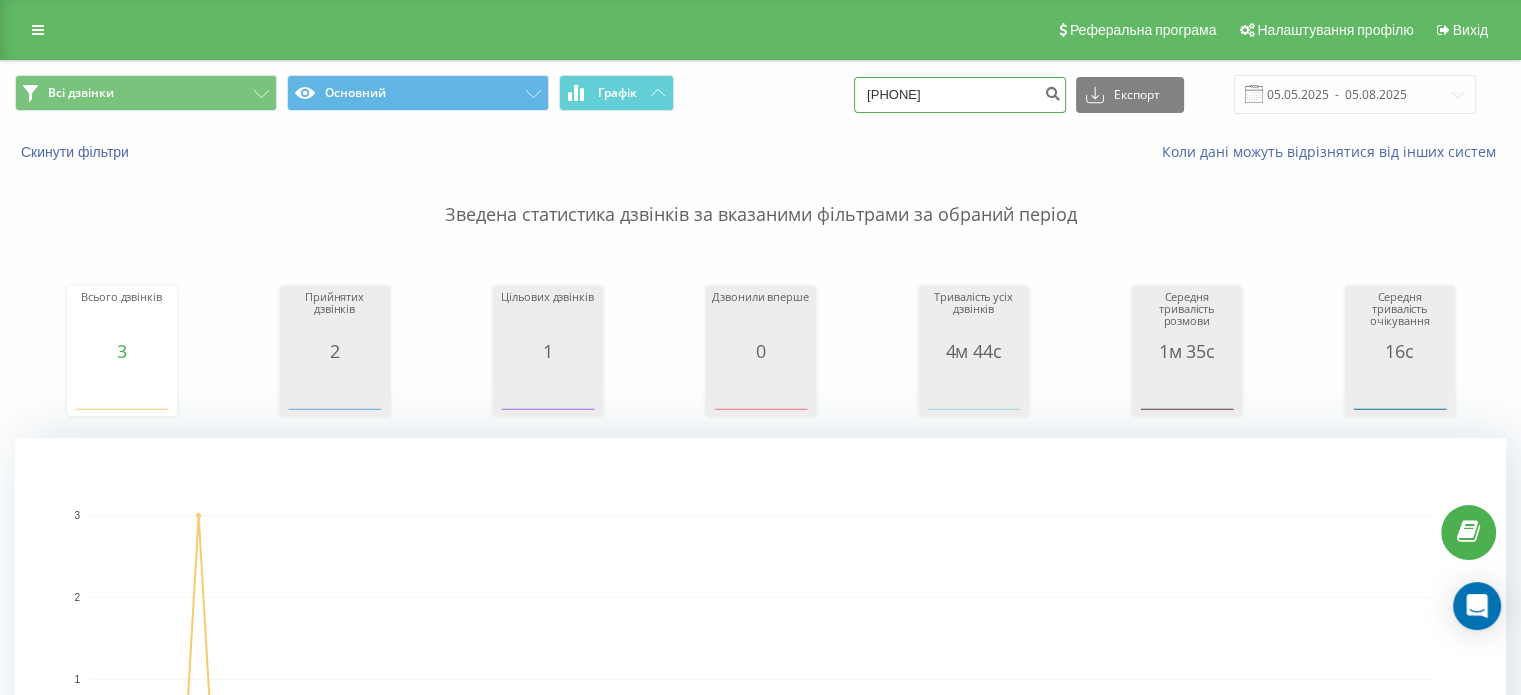 type on "0958820482" 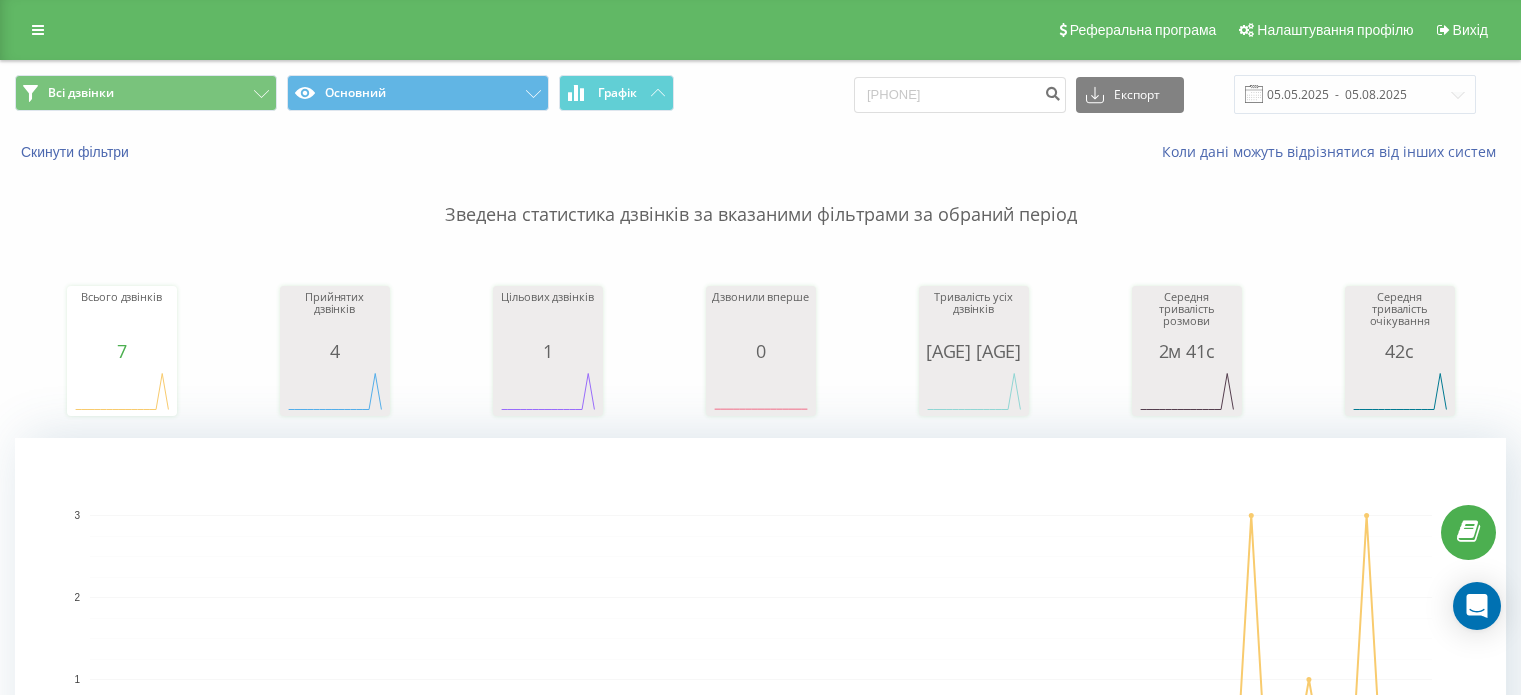 scroll, scrollTop: 0, scrollLeft: 0, axis: both 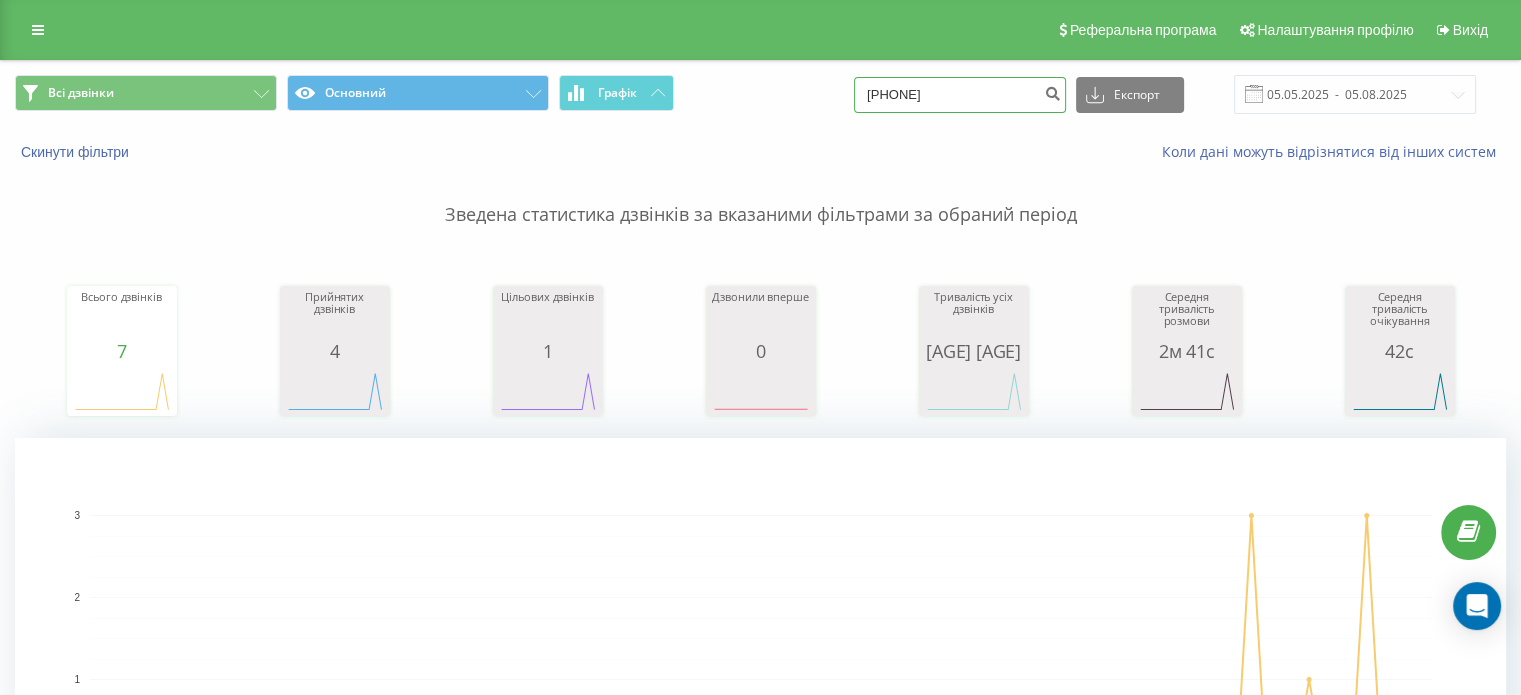 click on "[PHONE]" at bounding box center (960, 95) 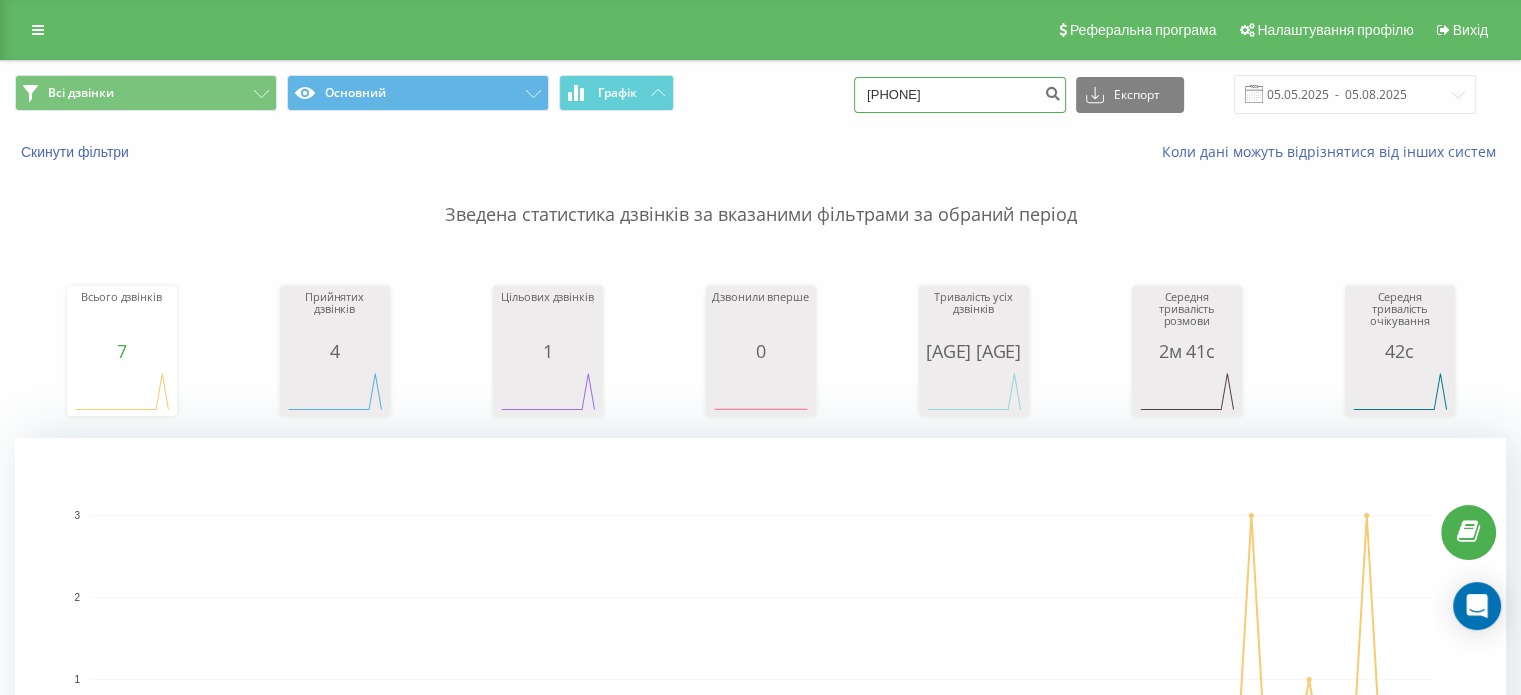 click on "0958820482" at bounding box center [960, 95] 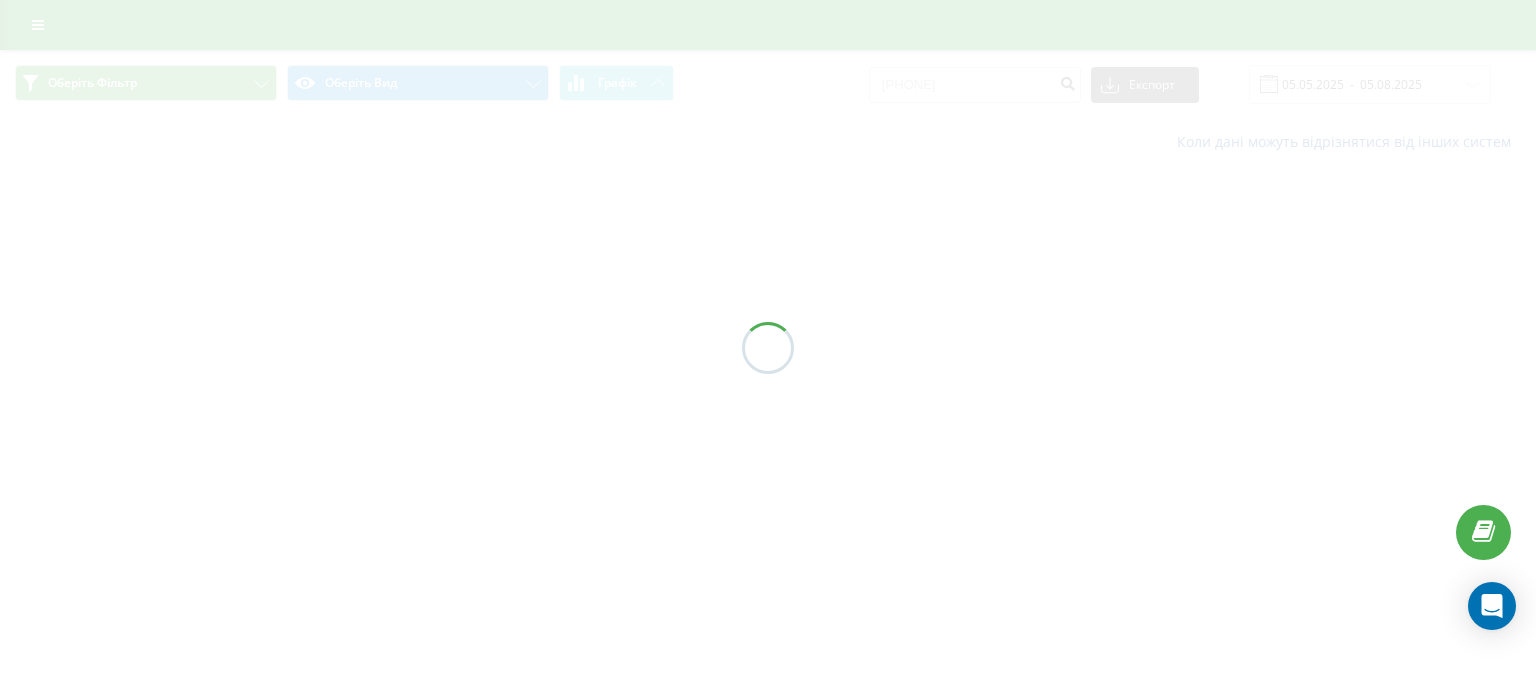 scroll, scrollTop: 0, scrollLeft: 0, axis: both 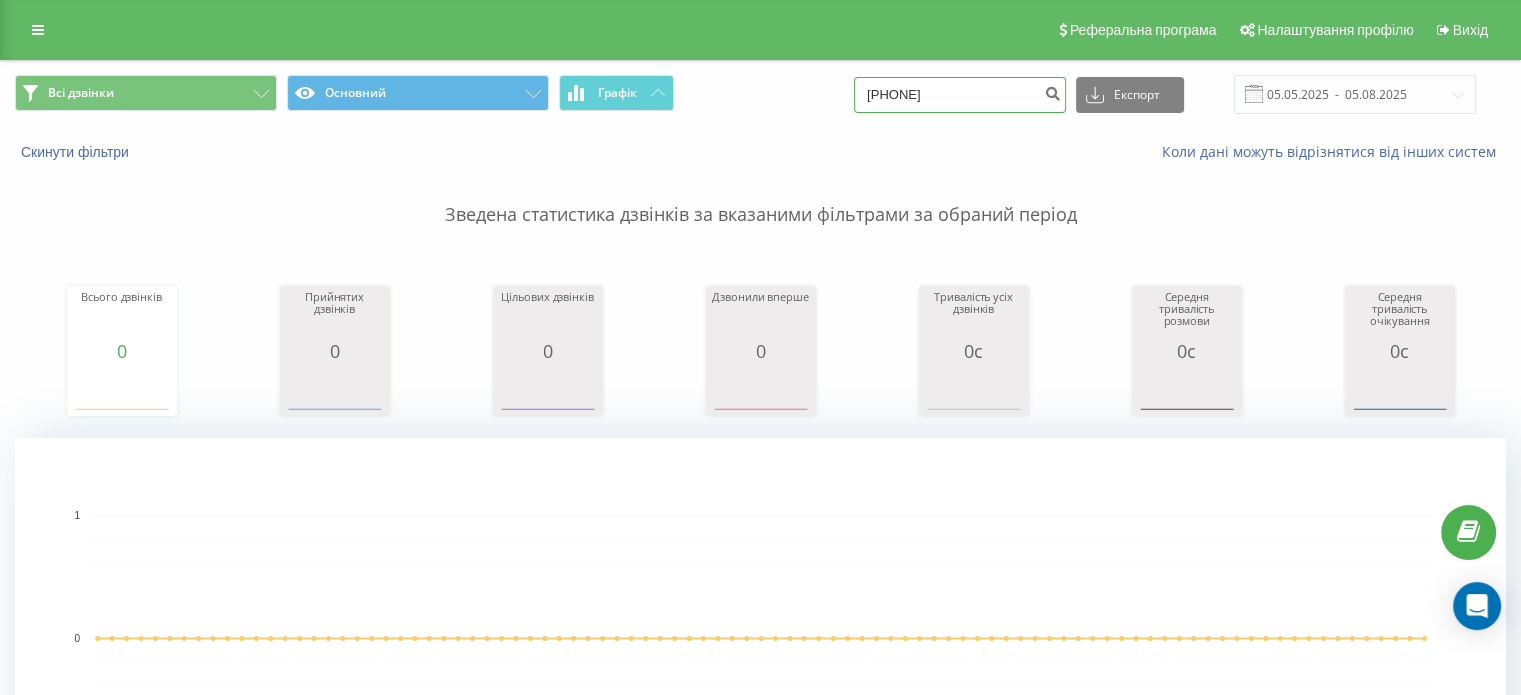 click on "0679805993" at bounding box center (960, 95) 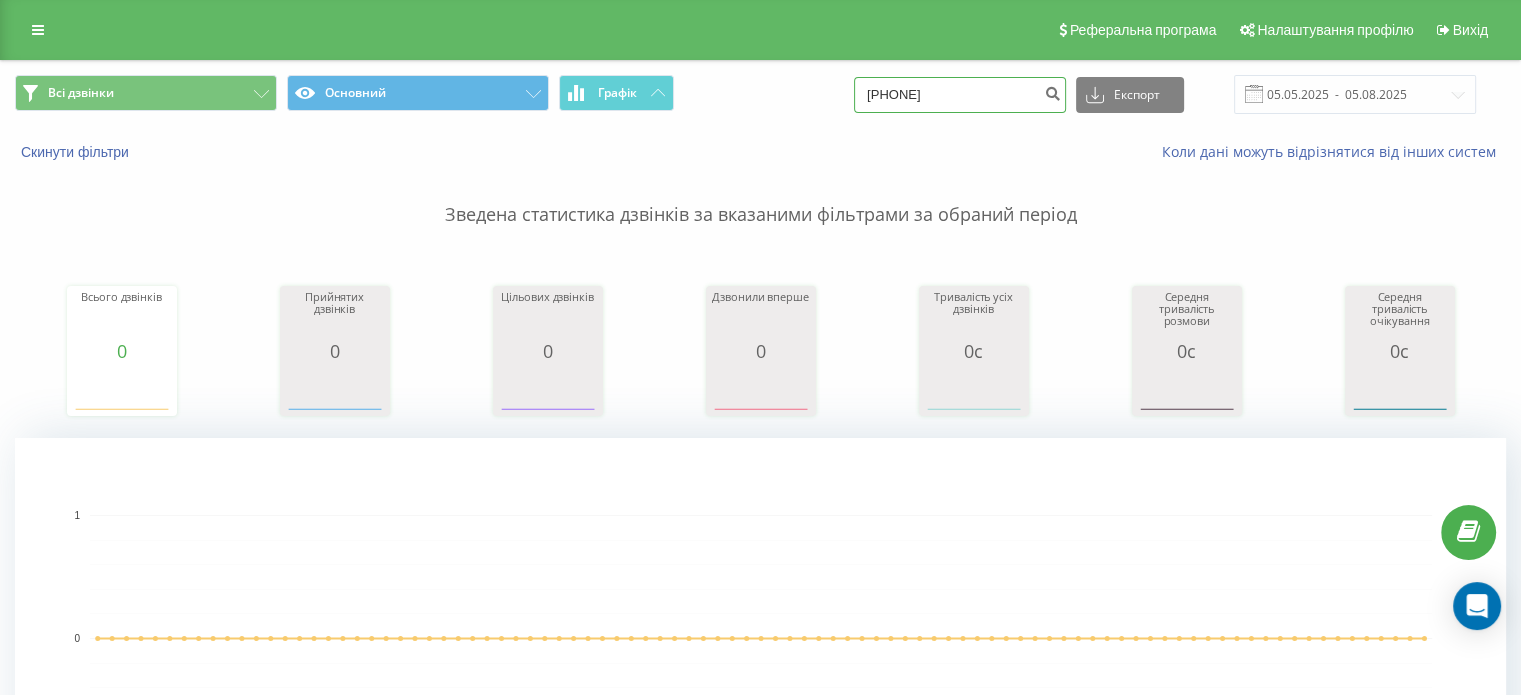 type on "0462611485" 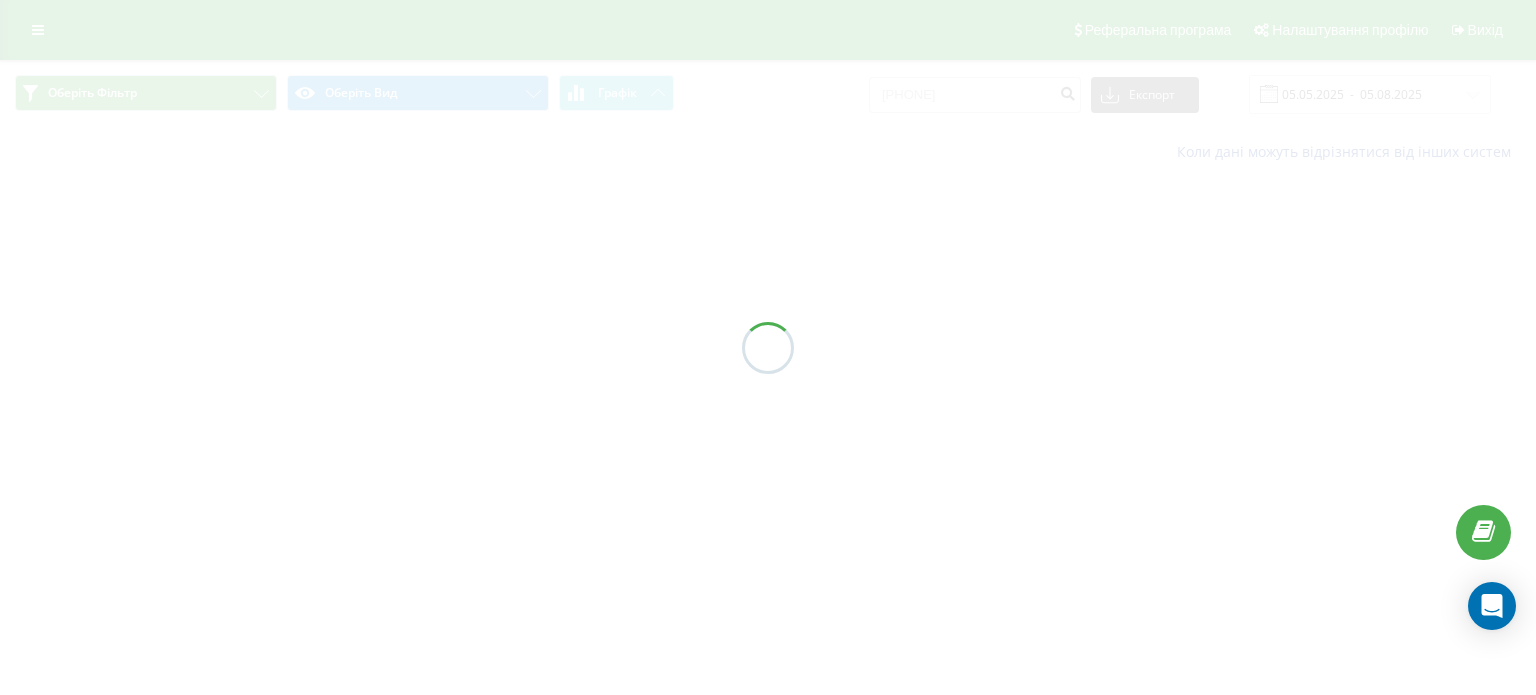 scroll, scrollTop: 0, scrollLeft: 0, axis: both 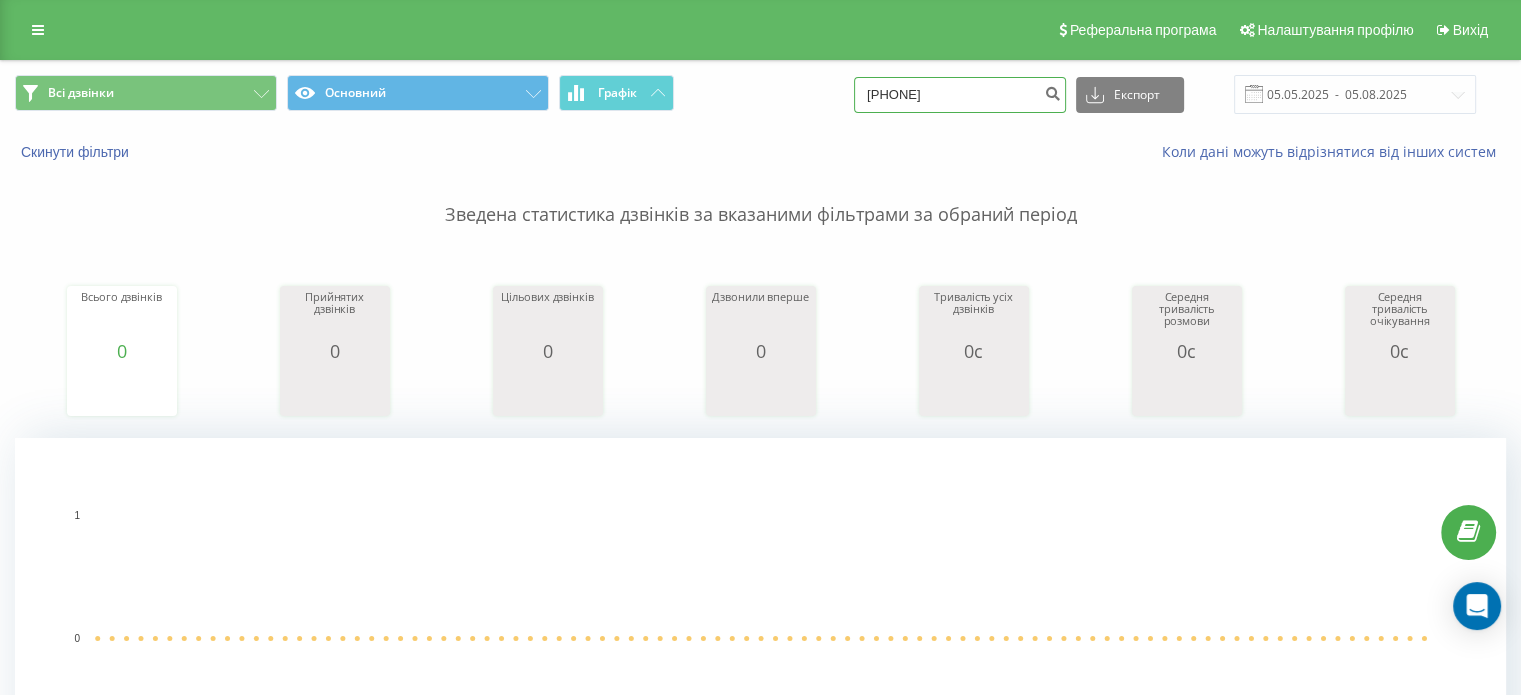 click on "[PHONE]" at bounding box center (960, 95) 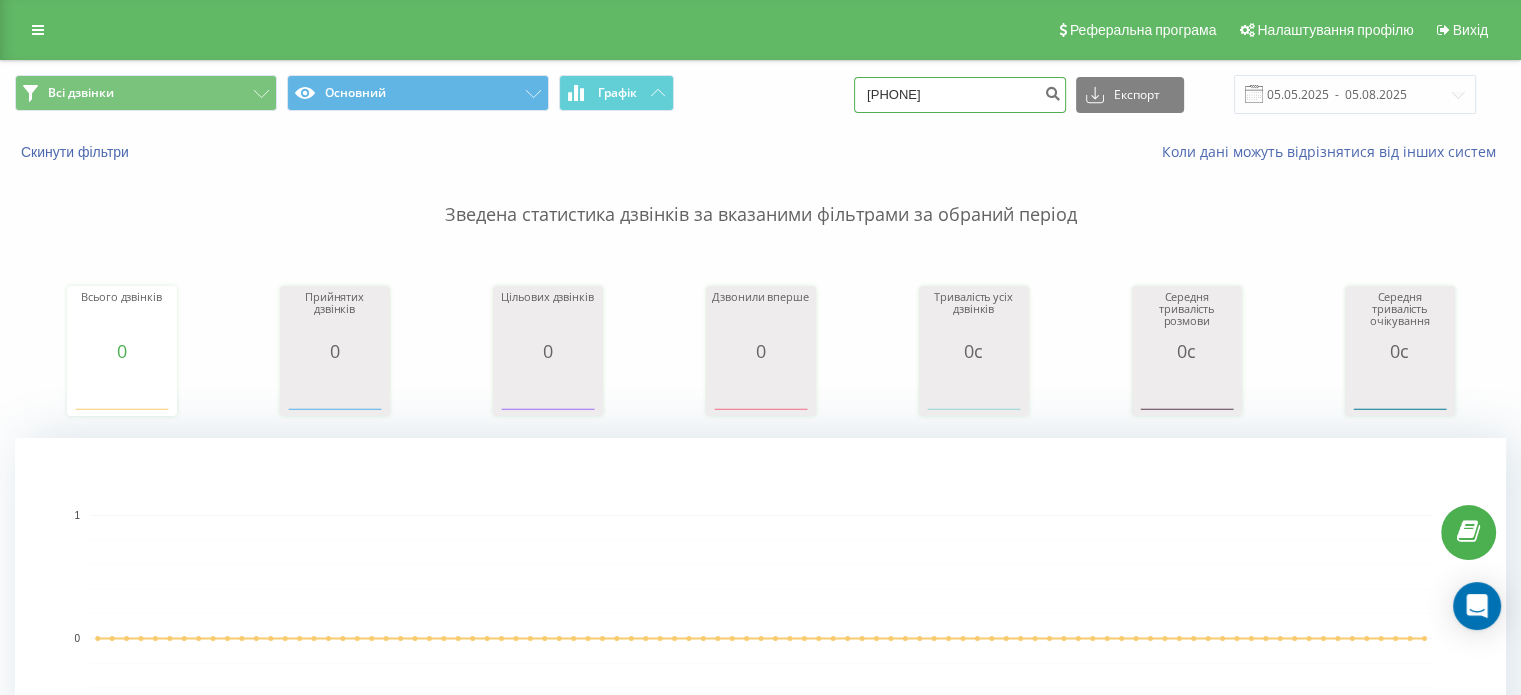 click on "[PHONE]" at bounding box center [960, 95] 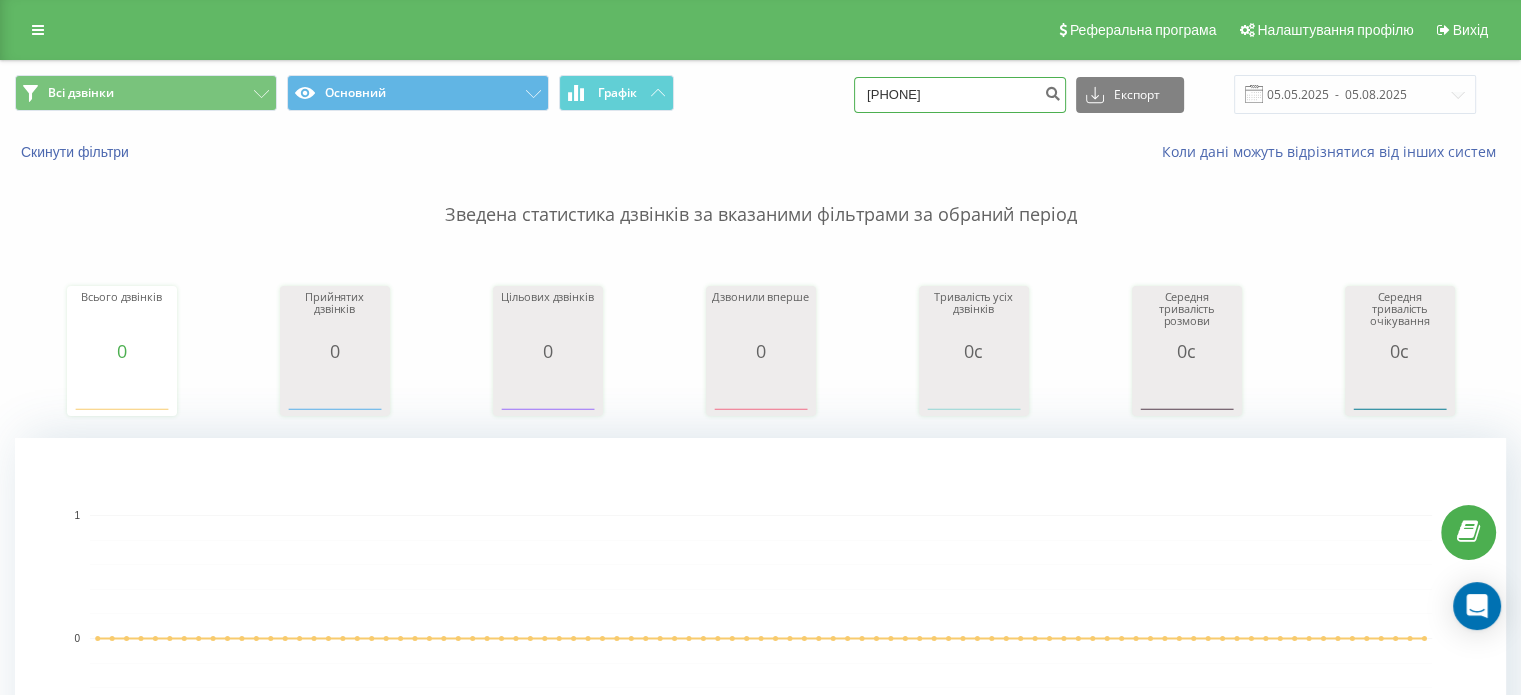 type on "[PHONE]" 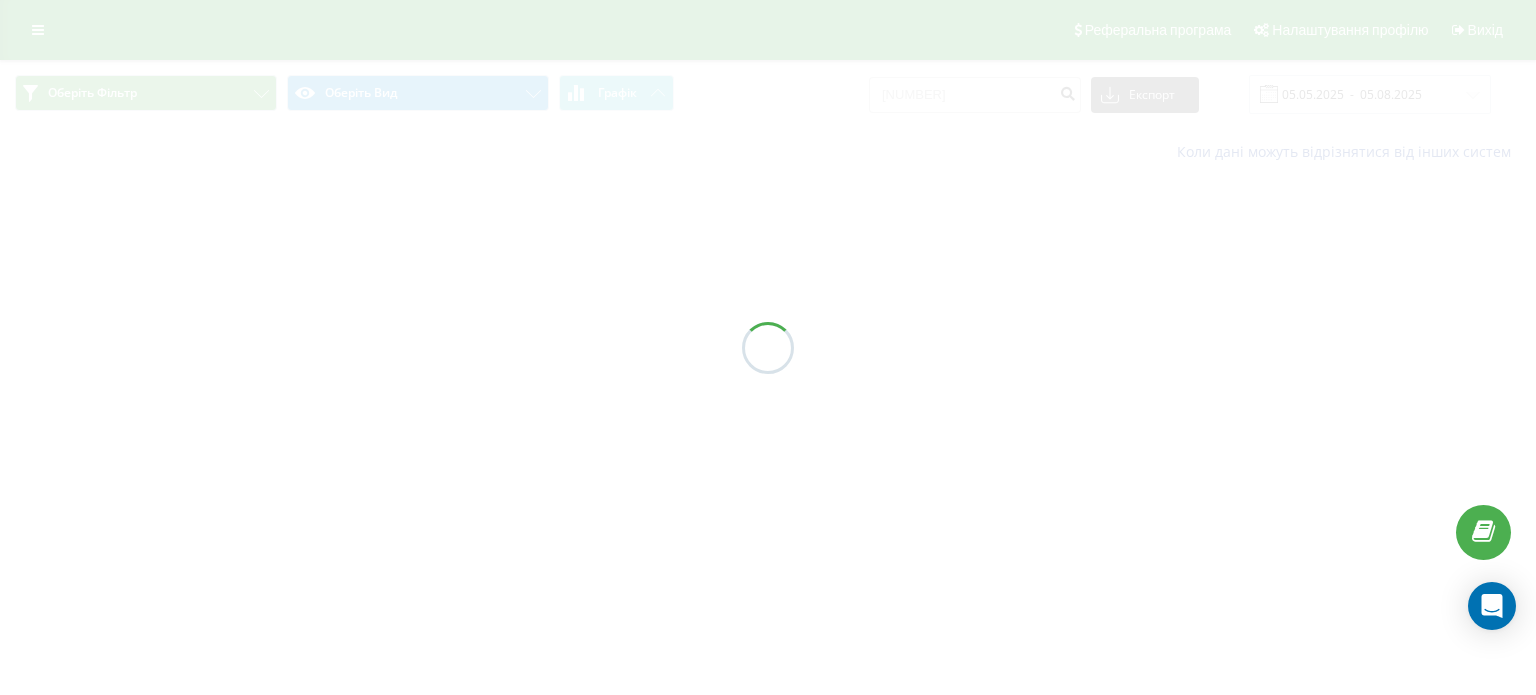 scroll, scrollTop: 0, scrollLeft: 0, axis: both 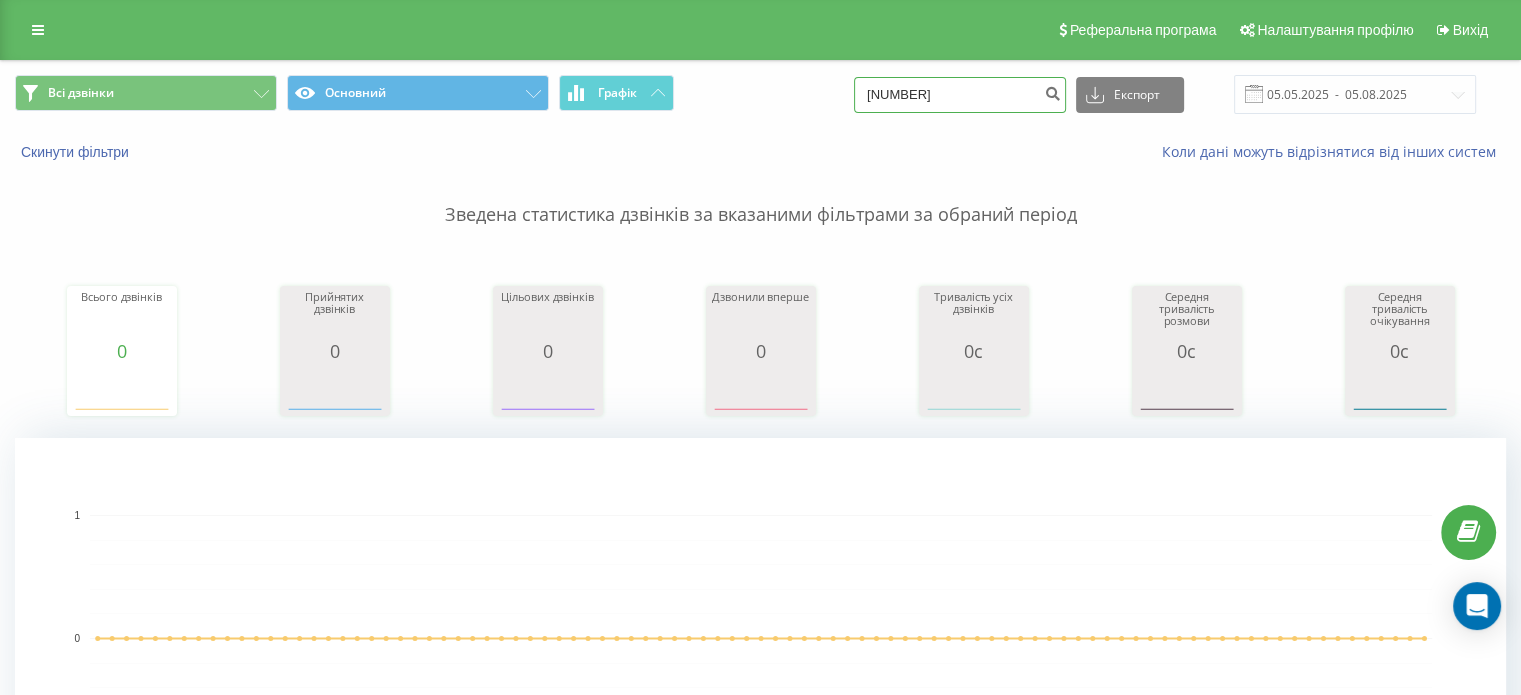 click on "[NUMBER]" at bounding box center (960, 95) 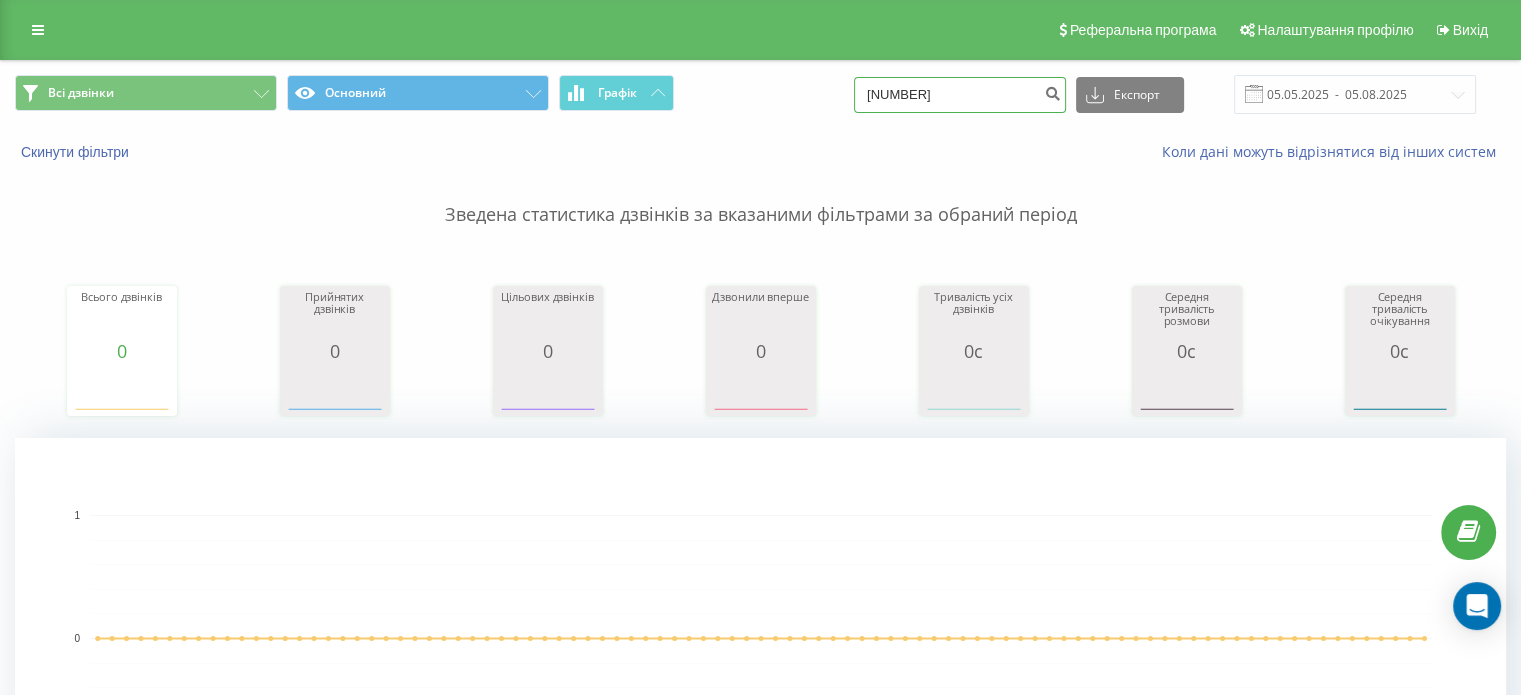 type on "0676469798" 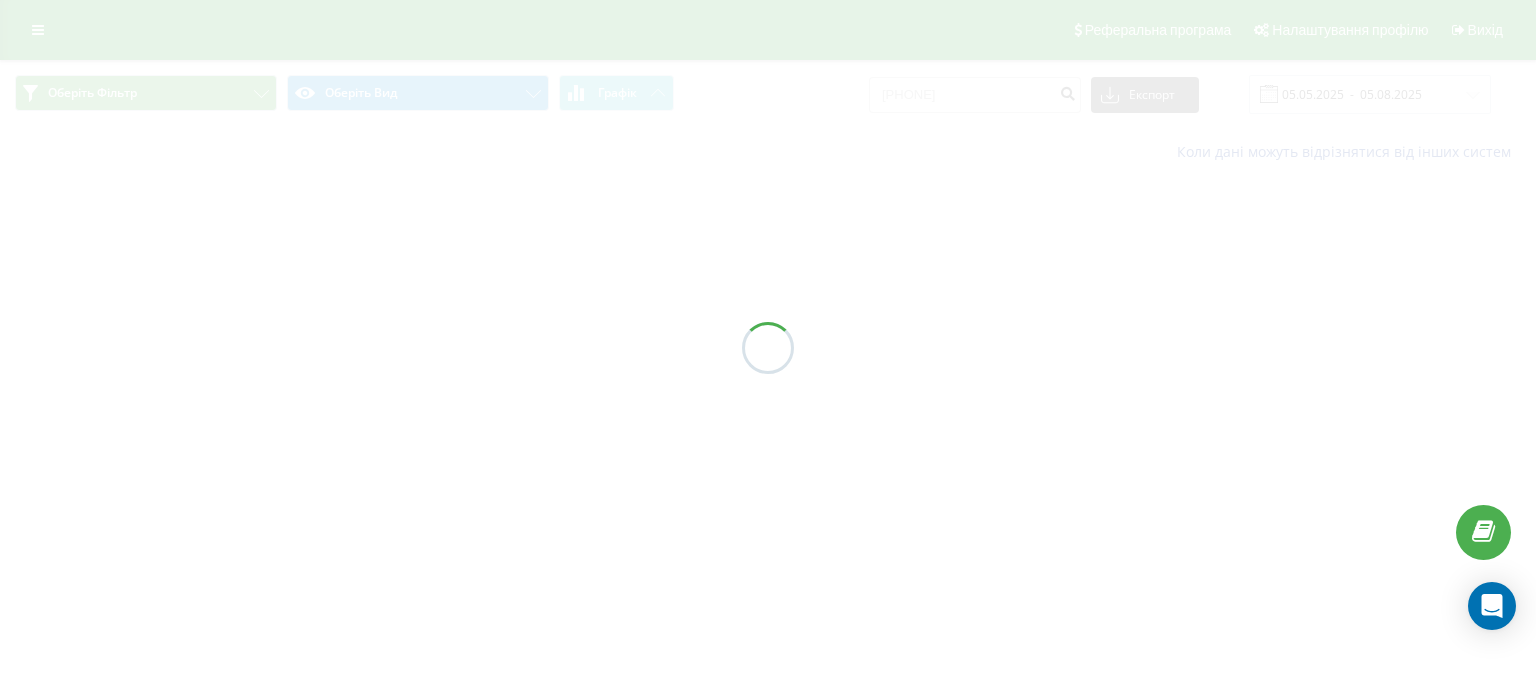 scroll, scrollTop: 0, scrollLeft: 0, axis: both 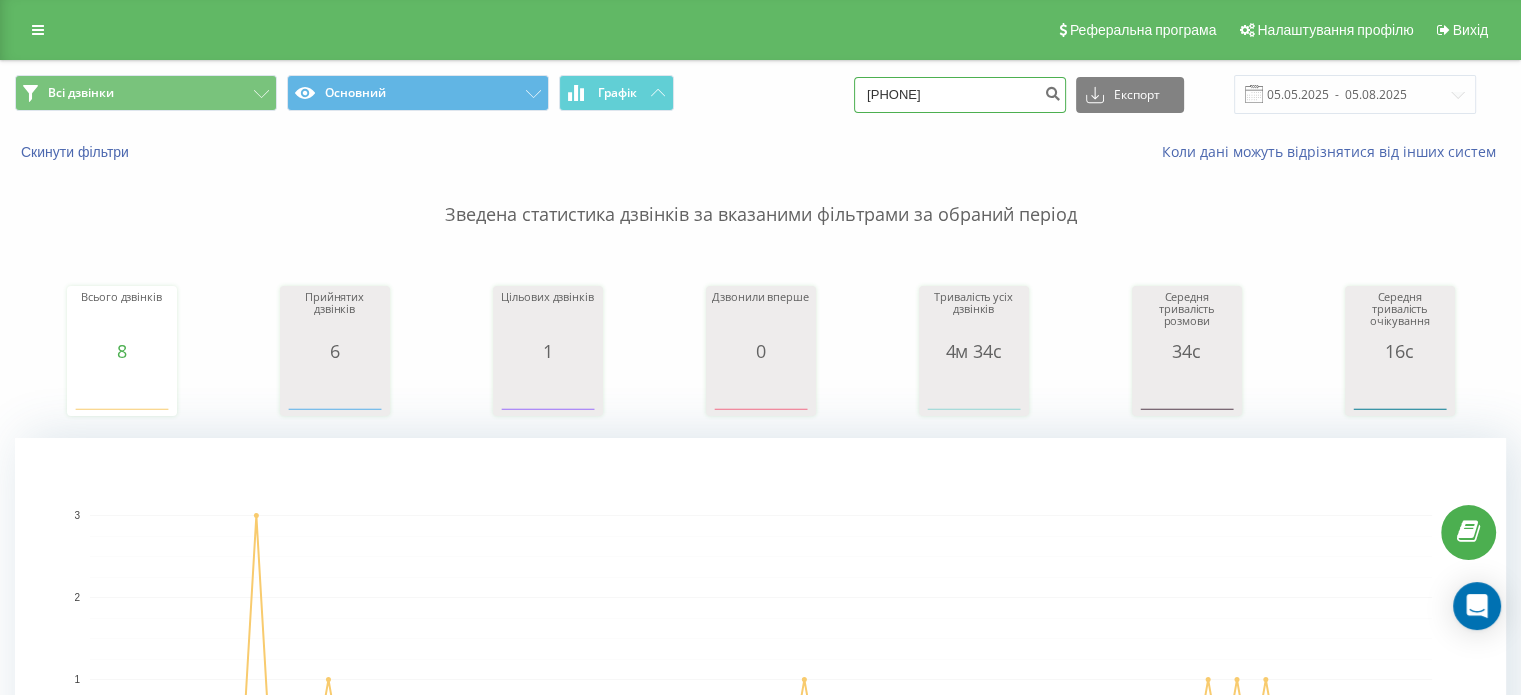 click on "[NUMBER]" at bounding box center (960, 95) 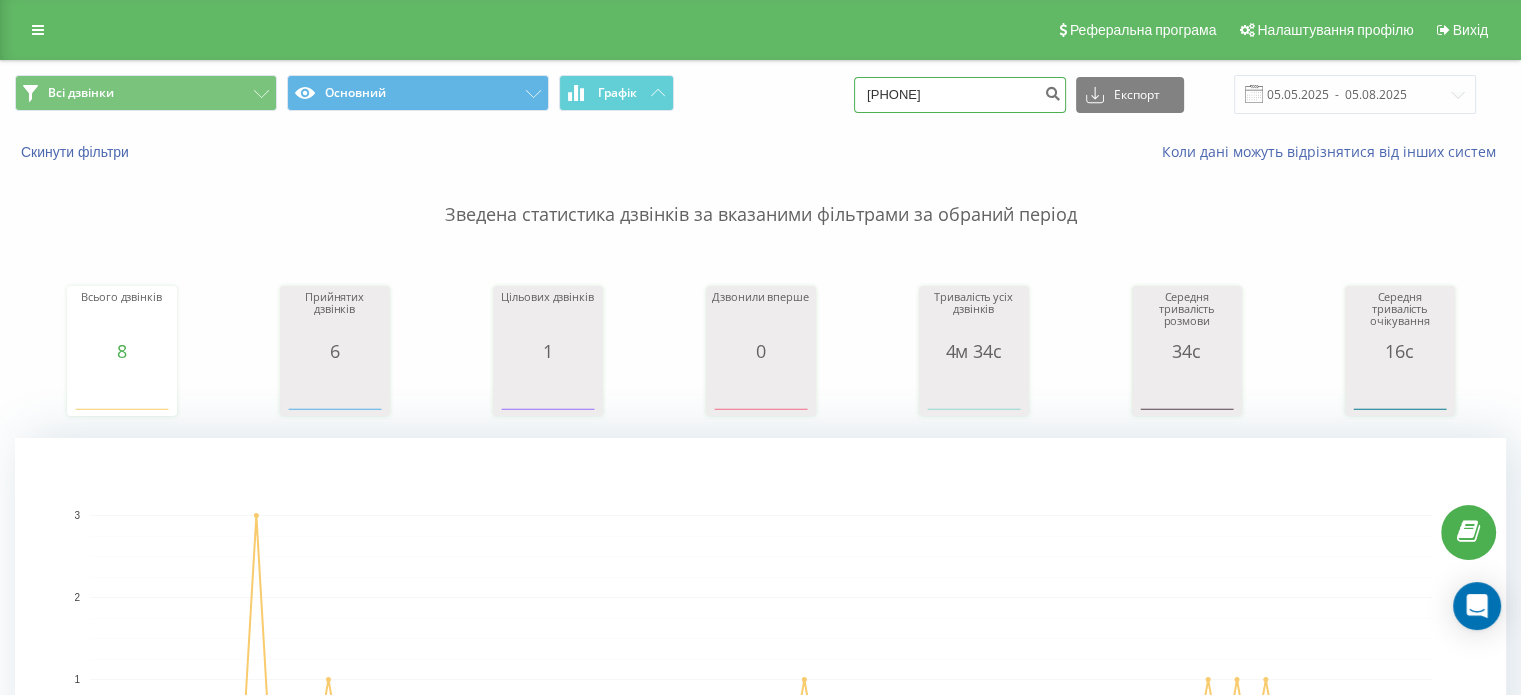 paste on "986585399" 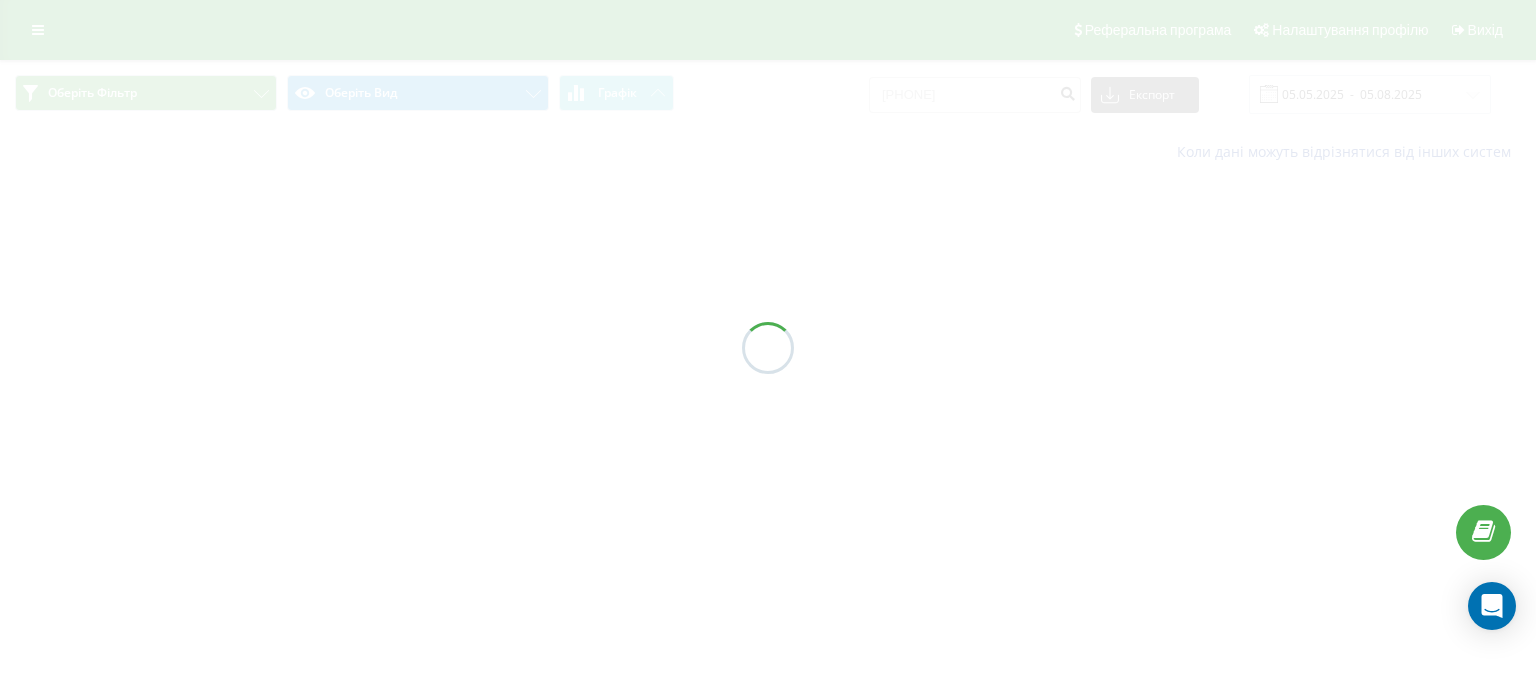 scroll, scrollTop: 0, scrollLeft: 0, axis: both 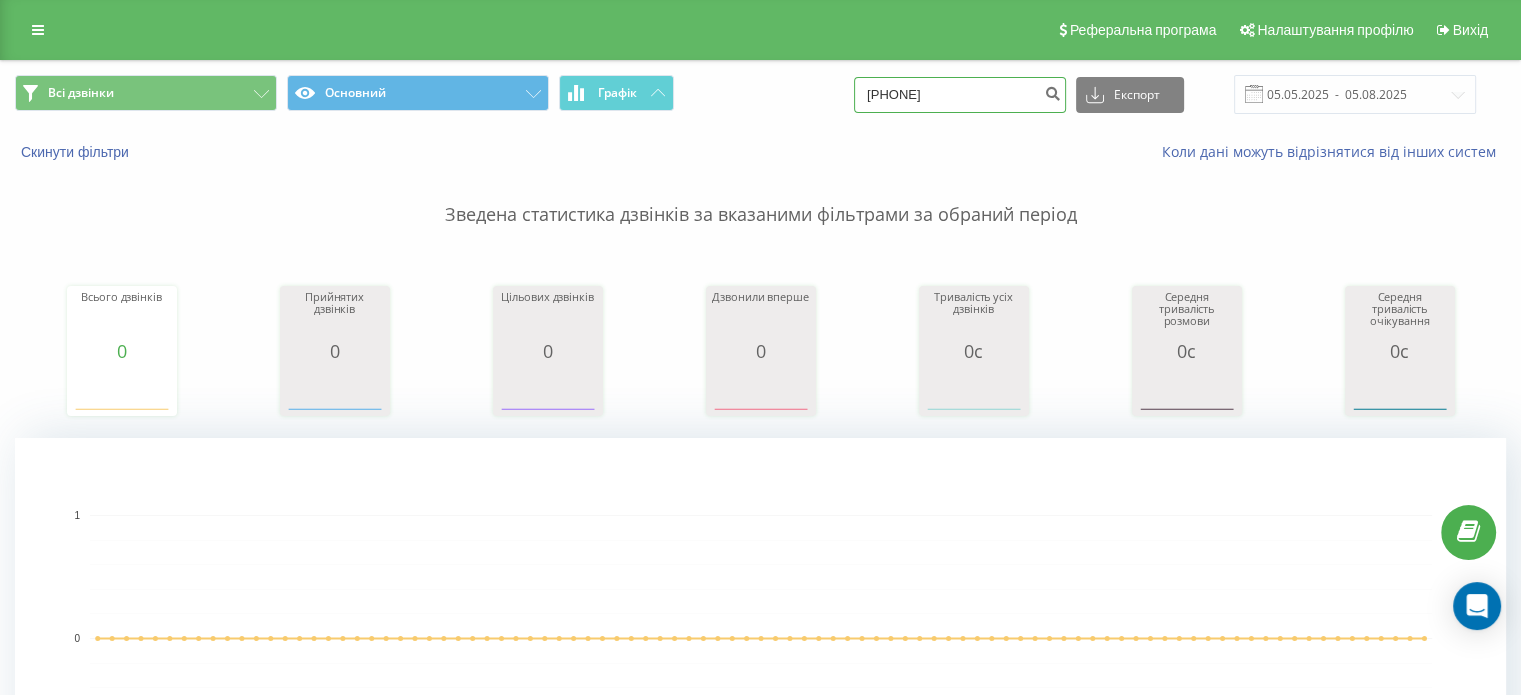 click on "0986585399" at bounding box center (960, 95) 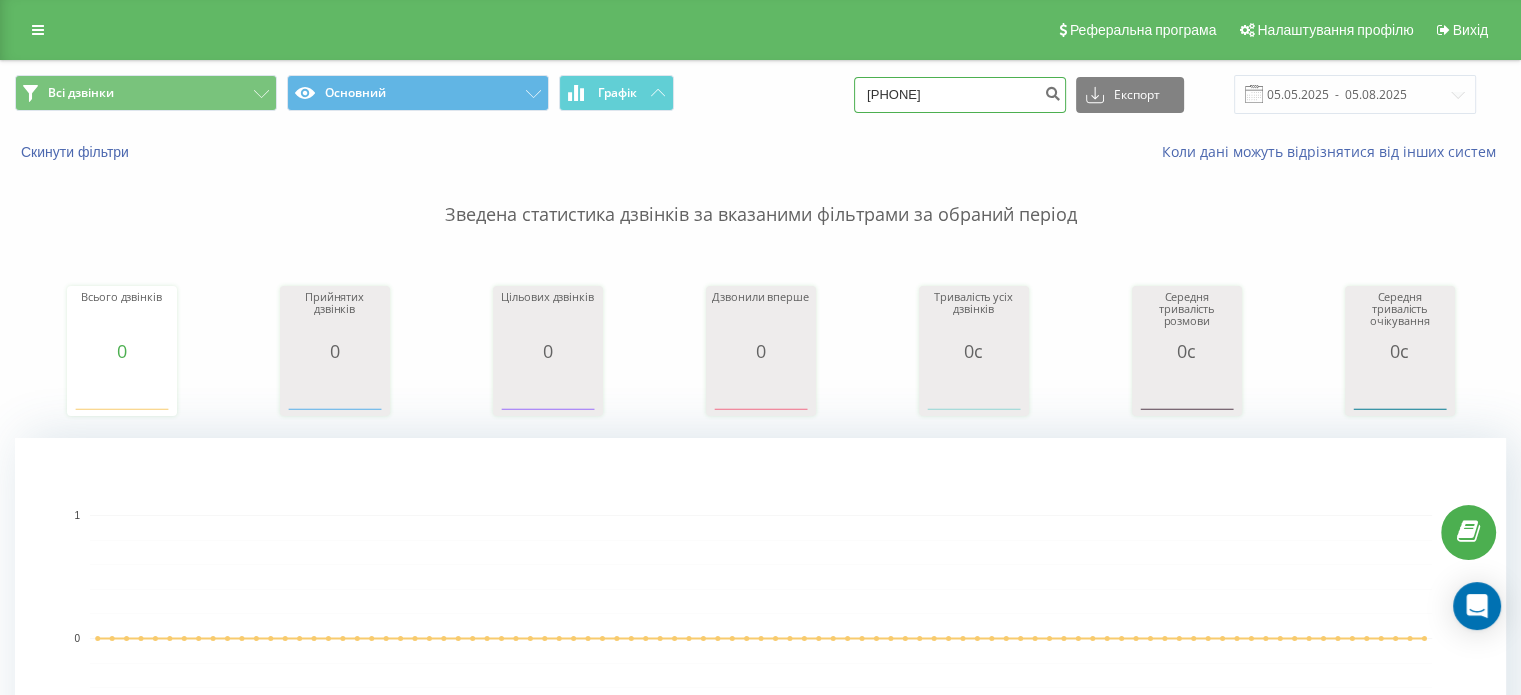 type on "0504692049" 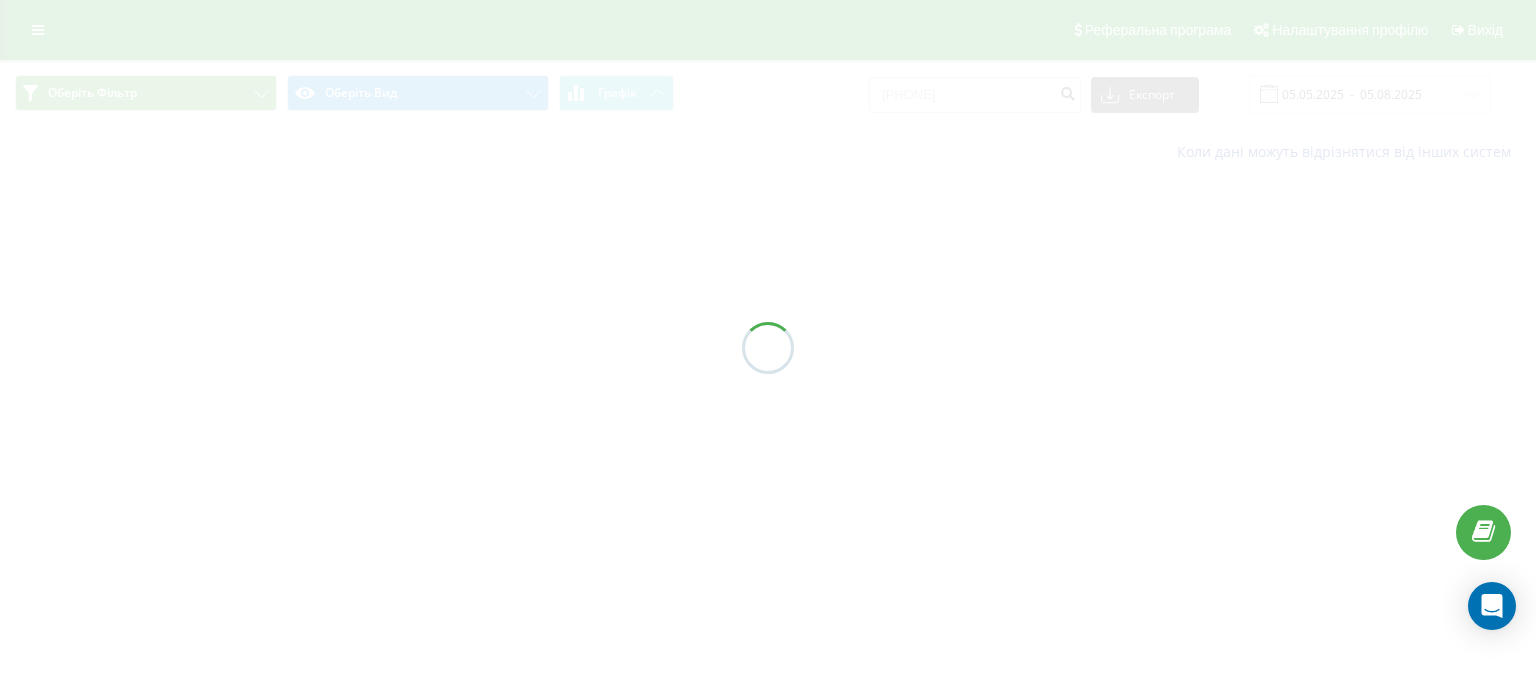 scroll, scrollTop: 0, scrollLeft: 0, axis: both 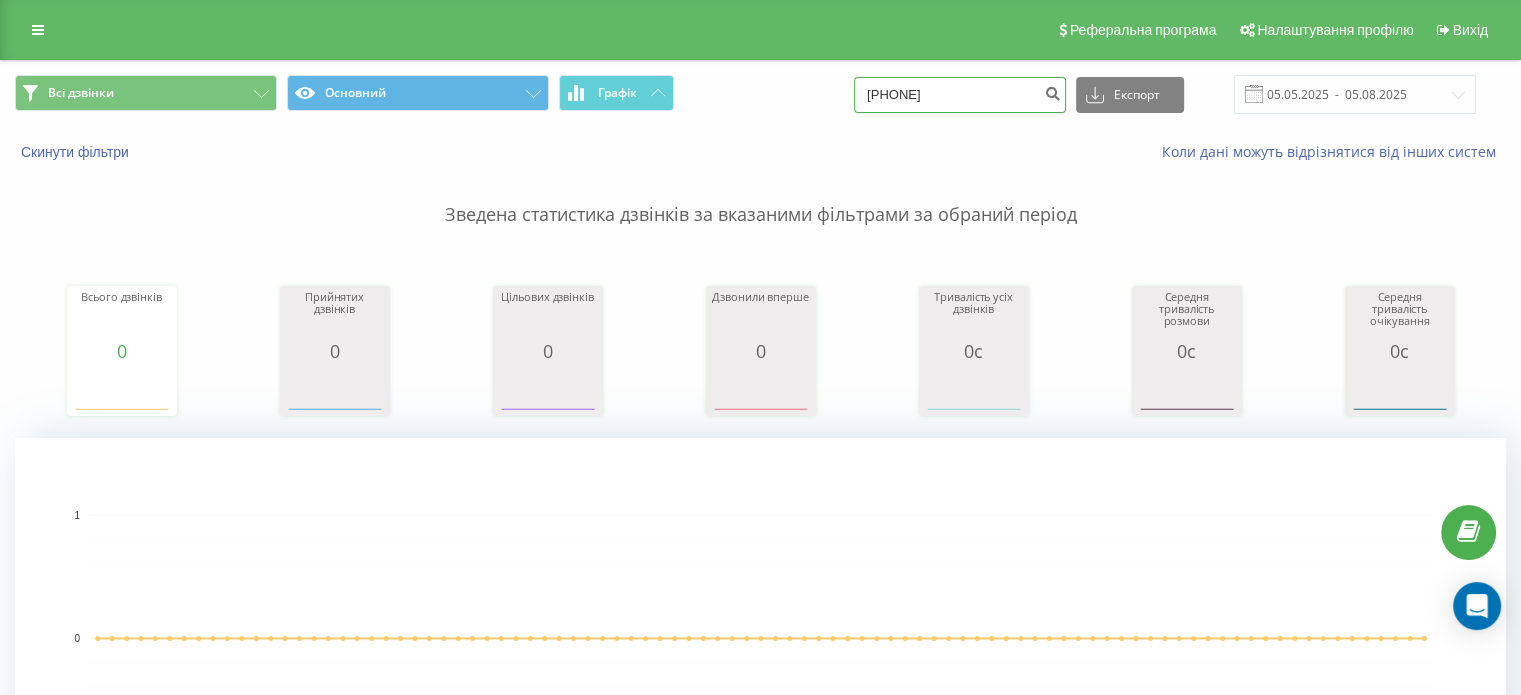 click on "[PHONE]" at bounding box center [960, 95] 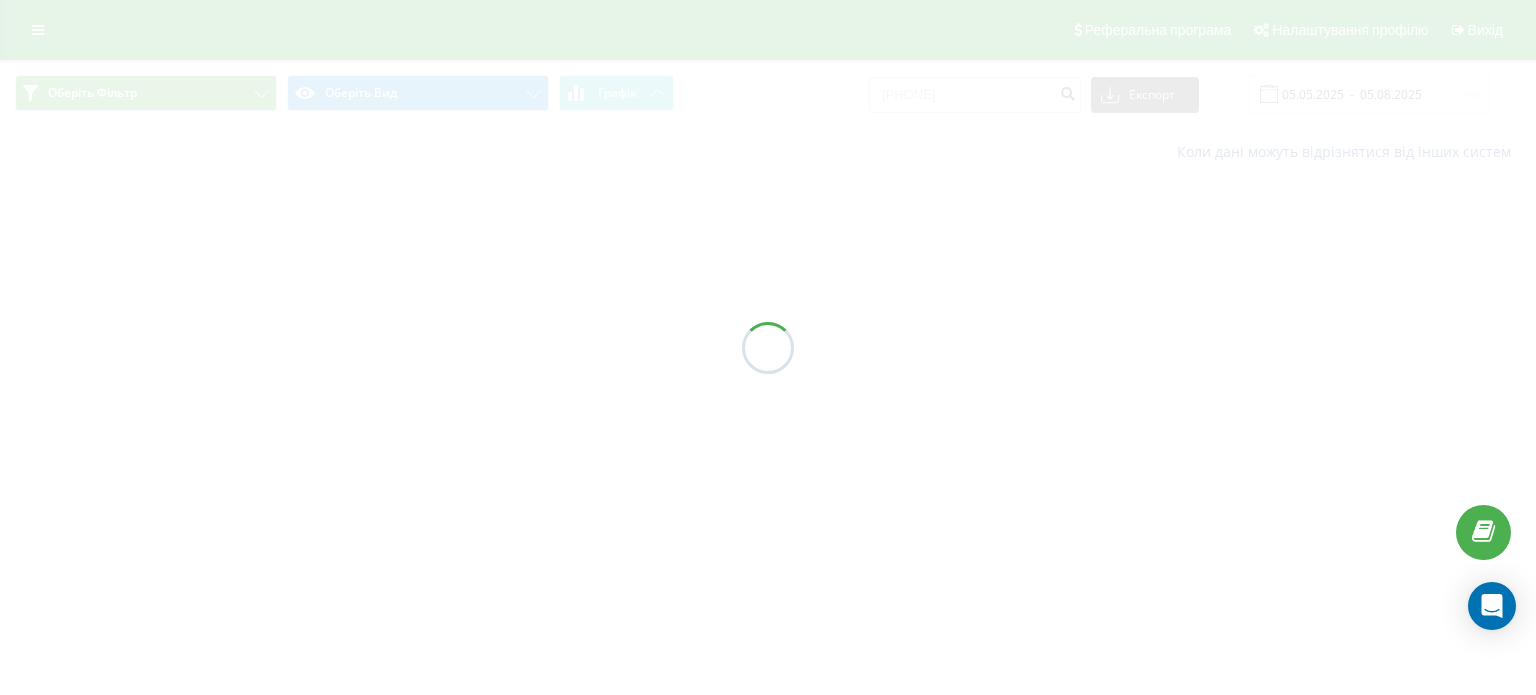 scroll, scrollTop: 0, scrollLeft: 0, axis: both 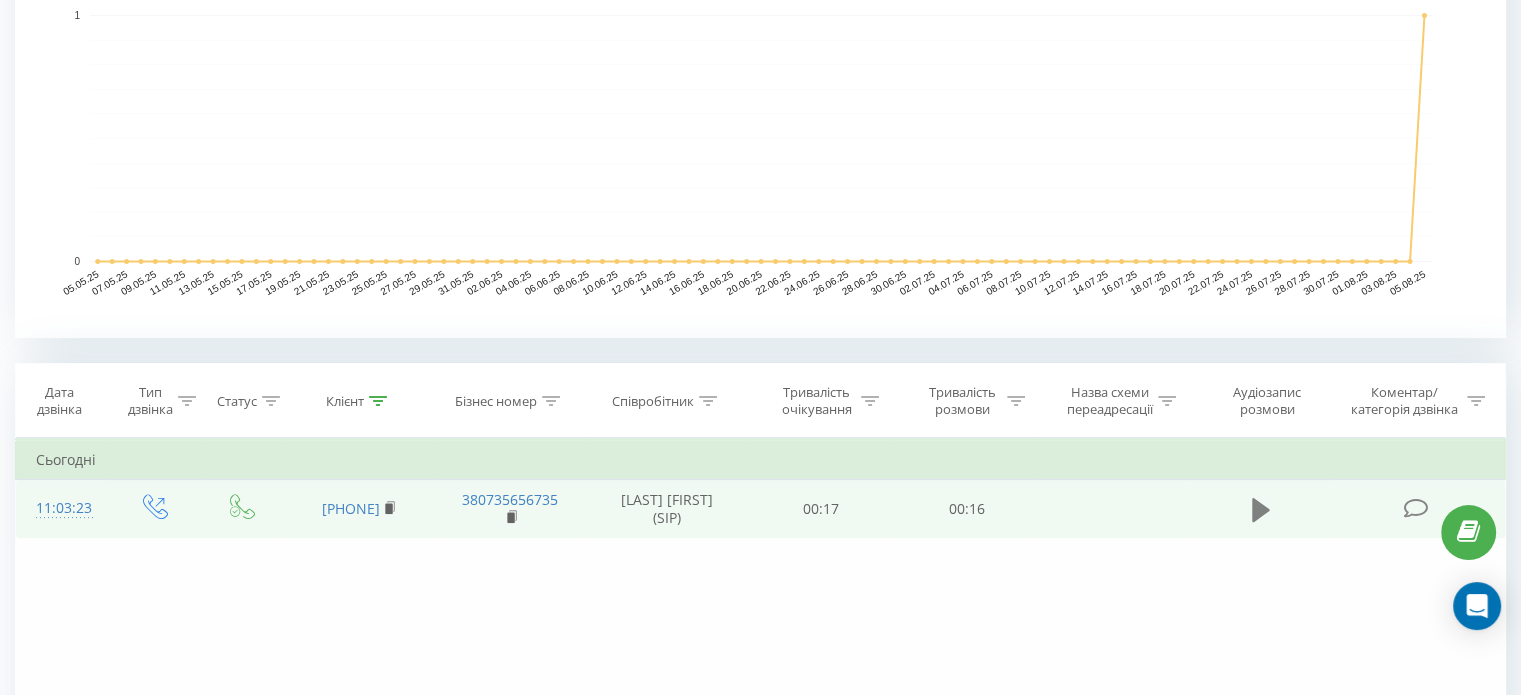 click 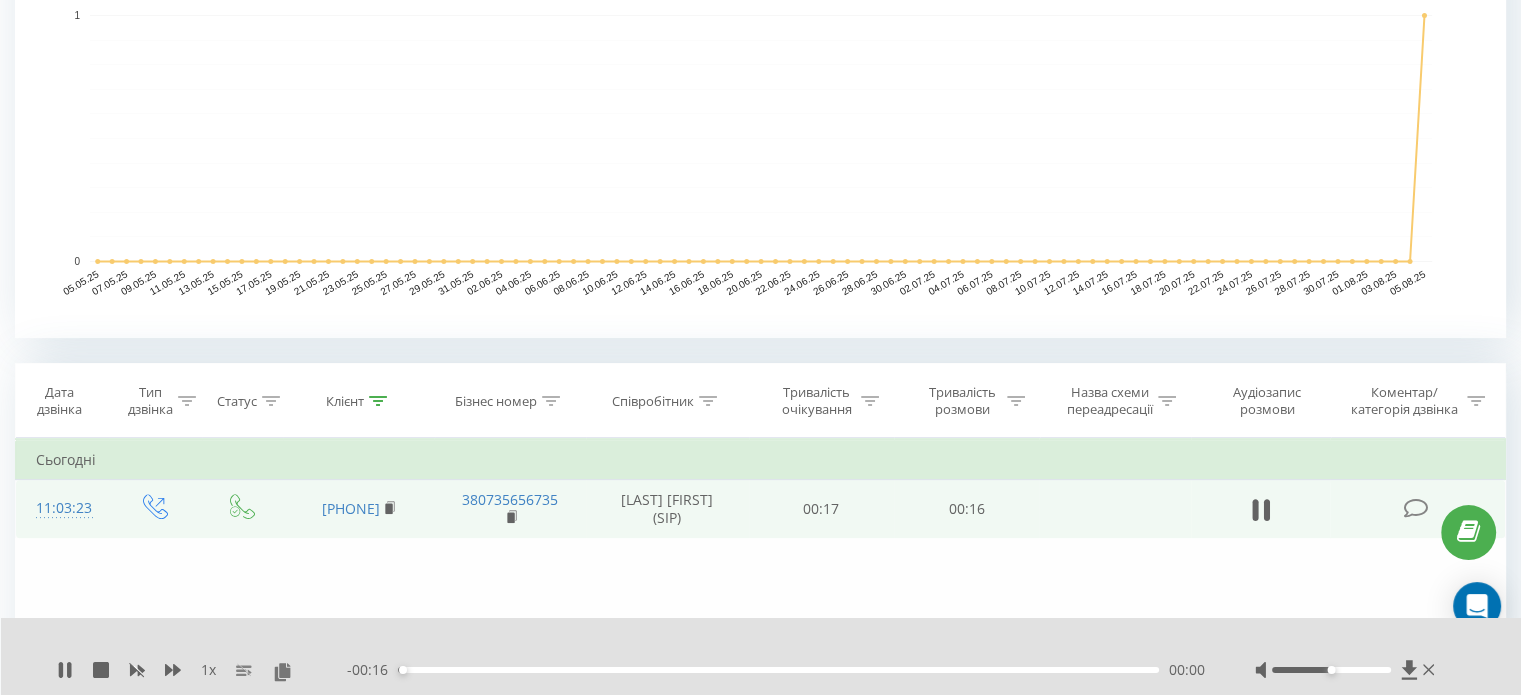 click on "00:00" at bounding box center [778, 670] 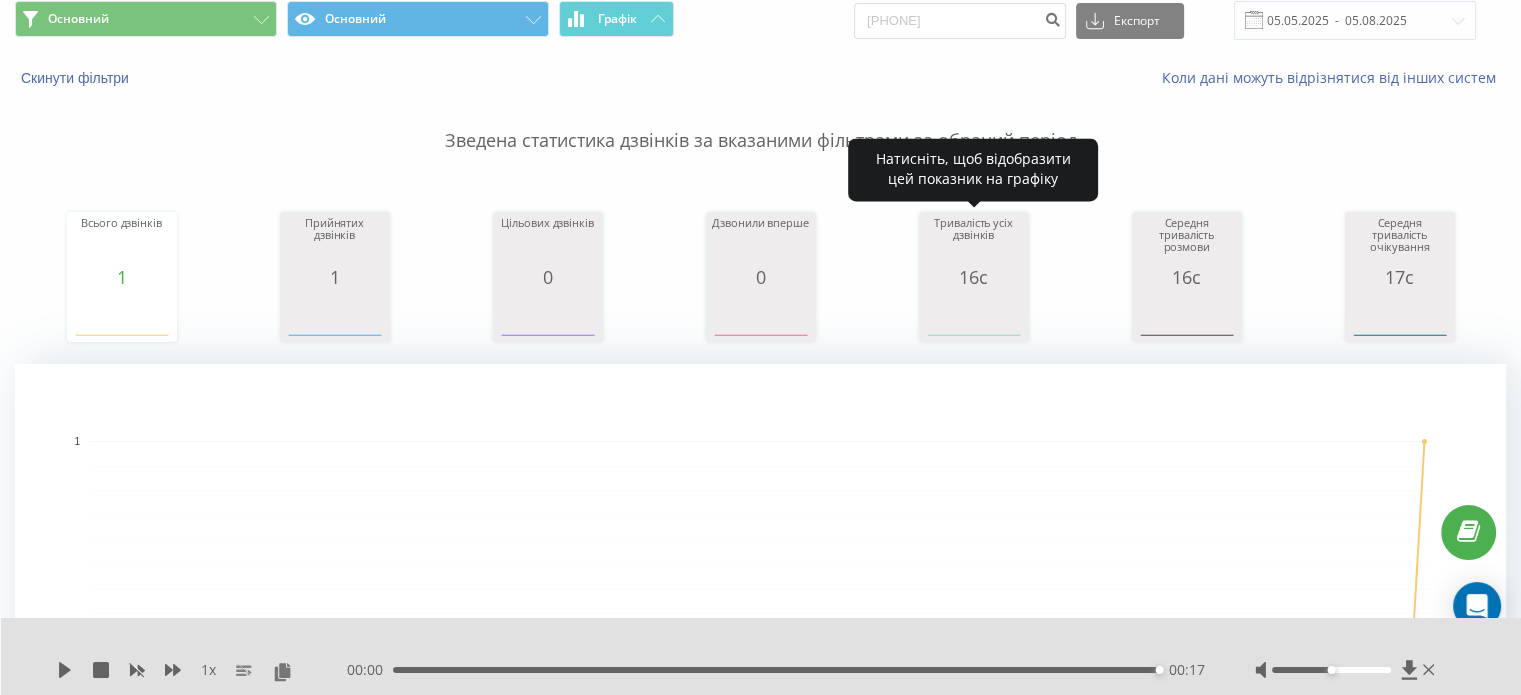 scroll, scrollTop: 0, scrollLeft: 0, axis: both 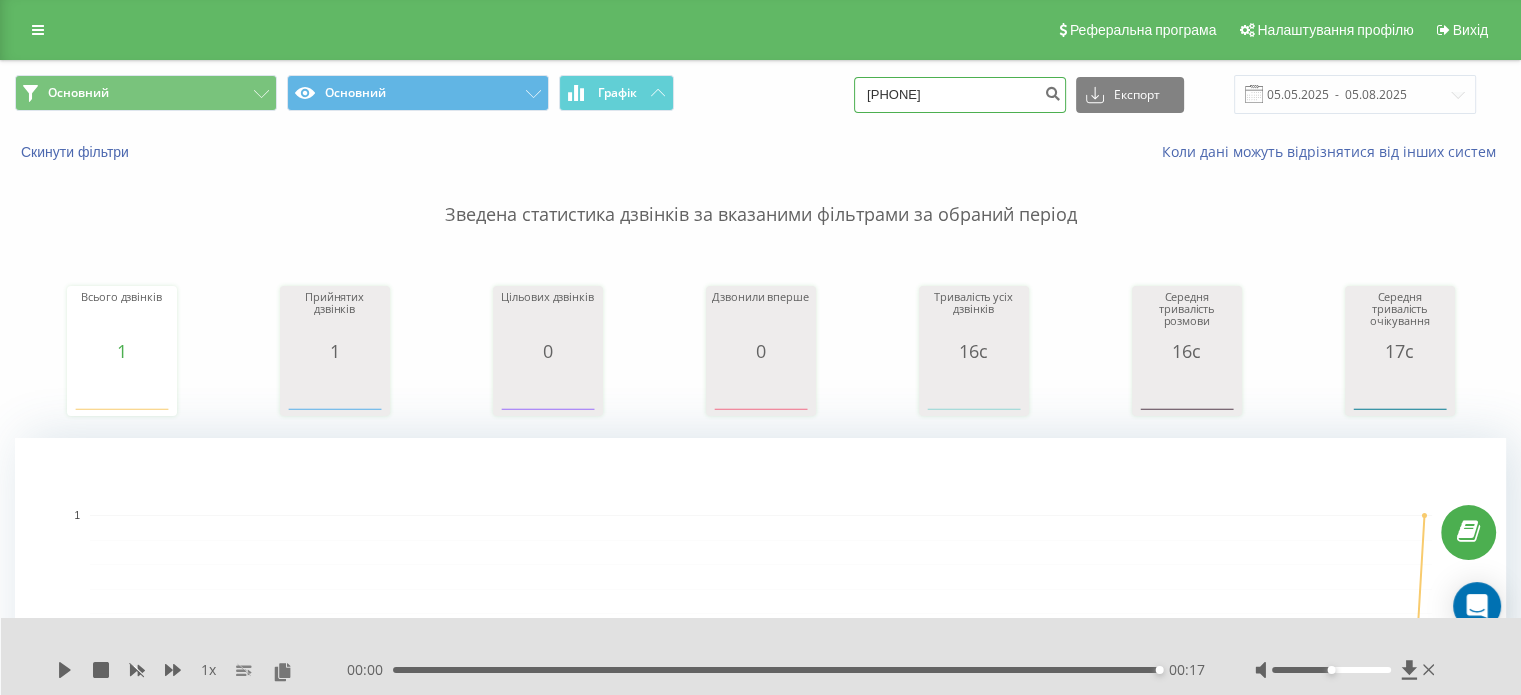 click on "0504692049" at bounding box center [960, 95] 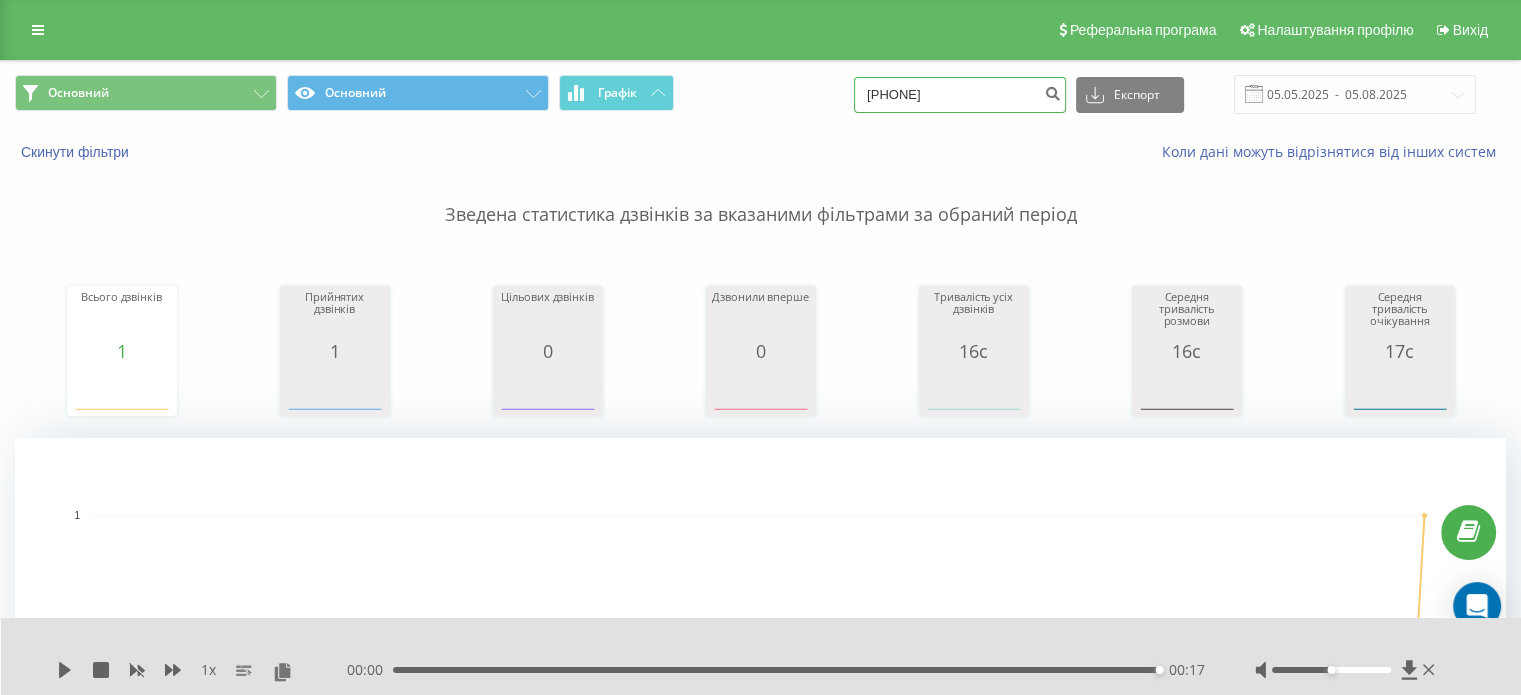 type on "0676584640" 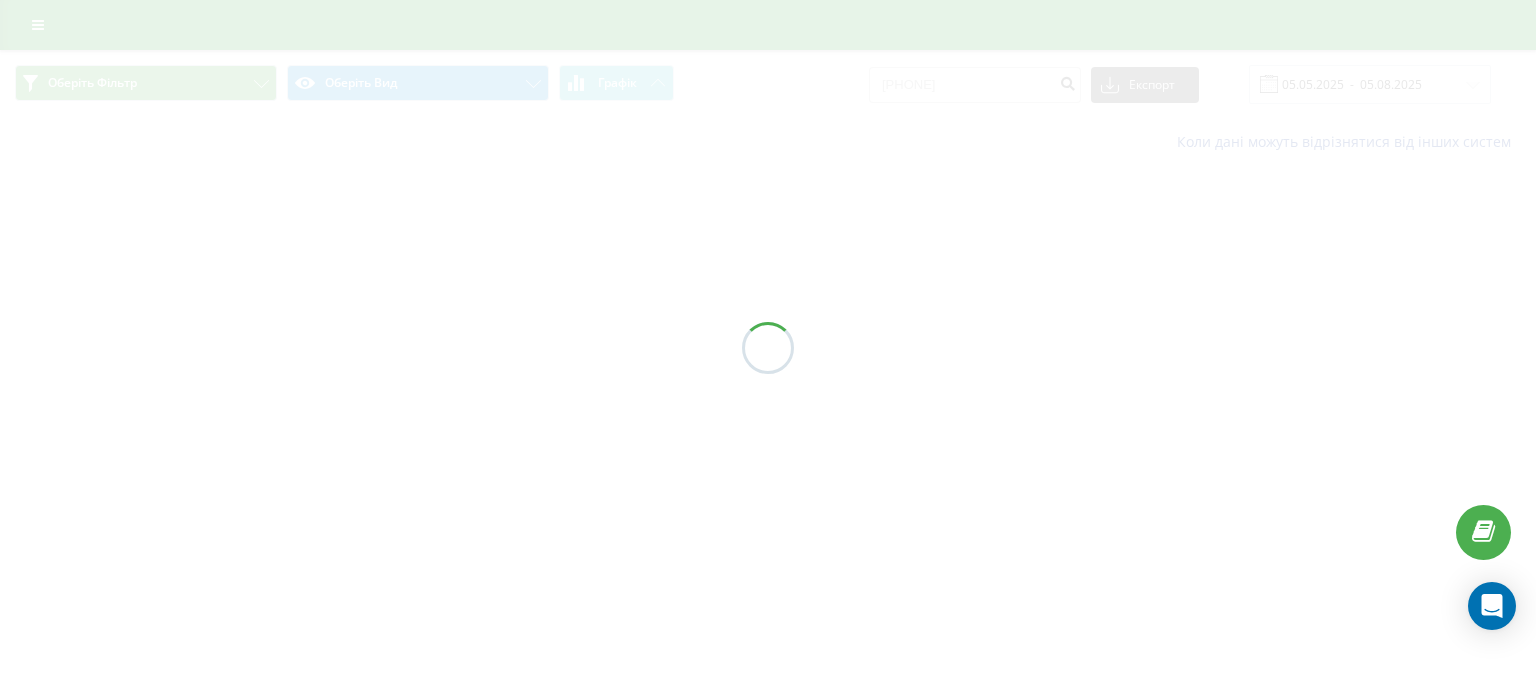 scroll, scrollTop: 0, scrollLeft: 0, axis: both 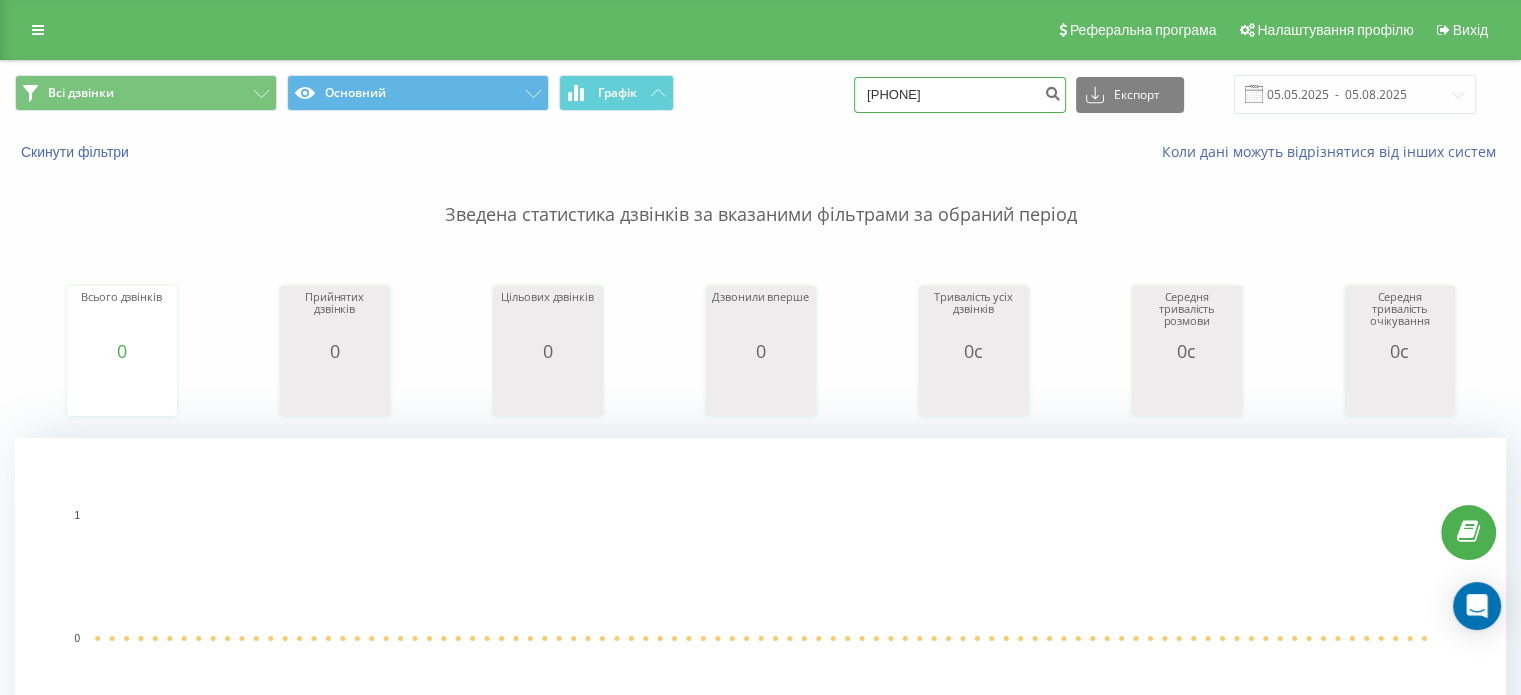 click on "0676584640" at bounding box center (960, 95) 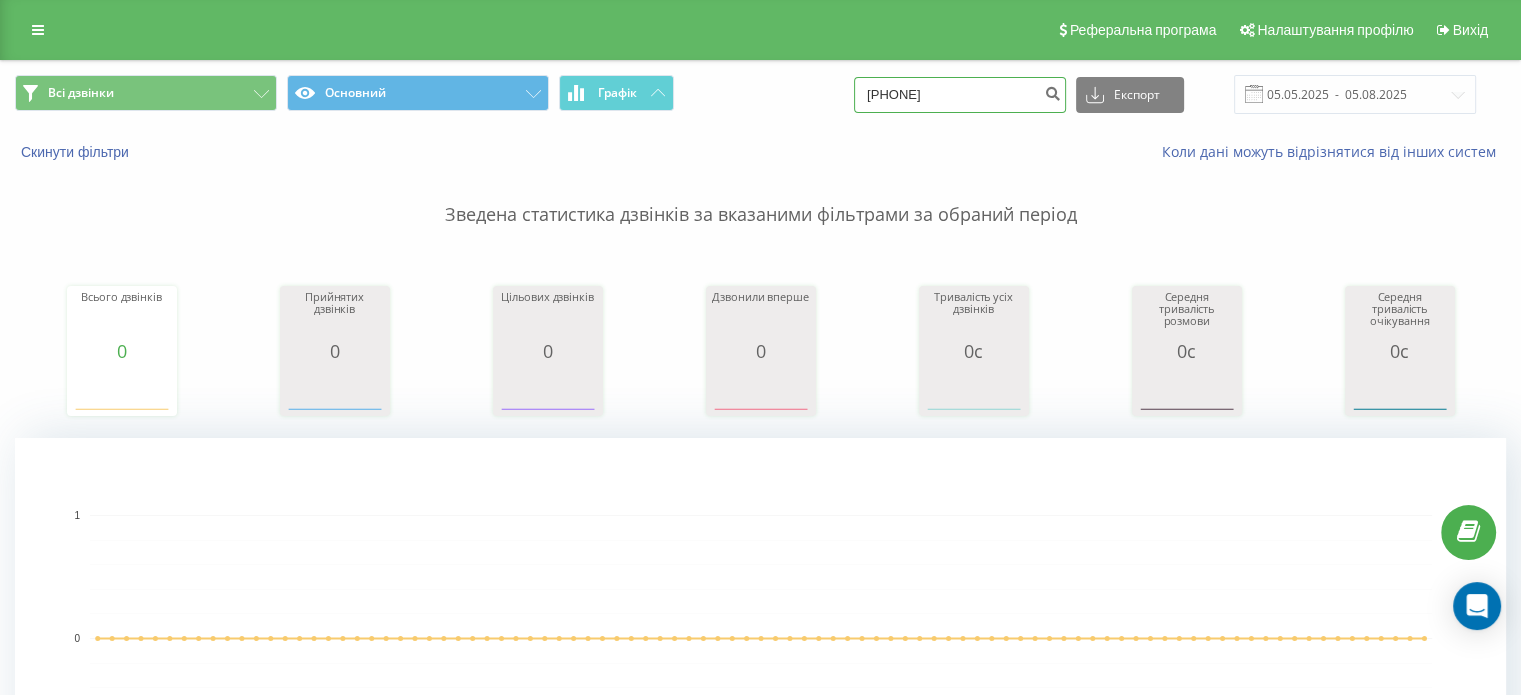 click on "0676584640" at bounding box center [960, 95] 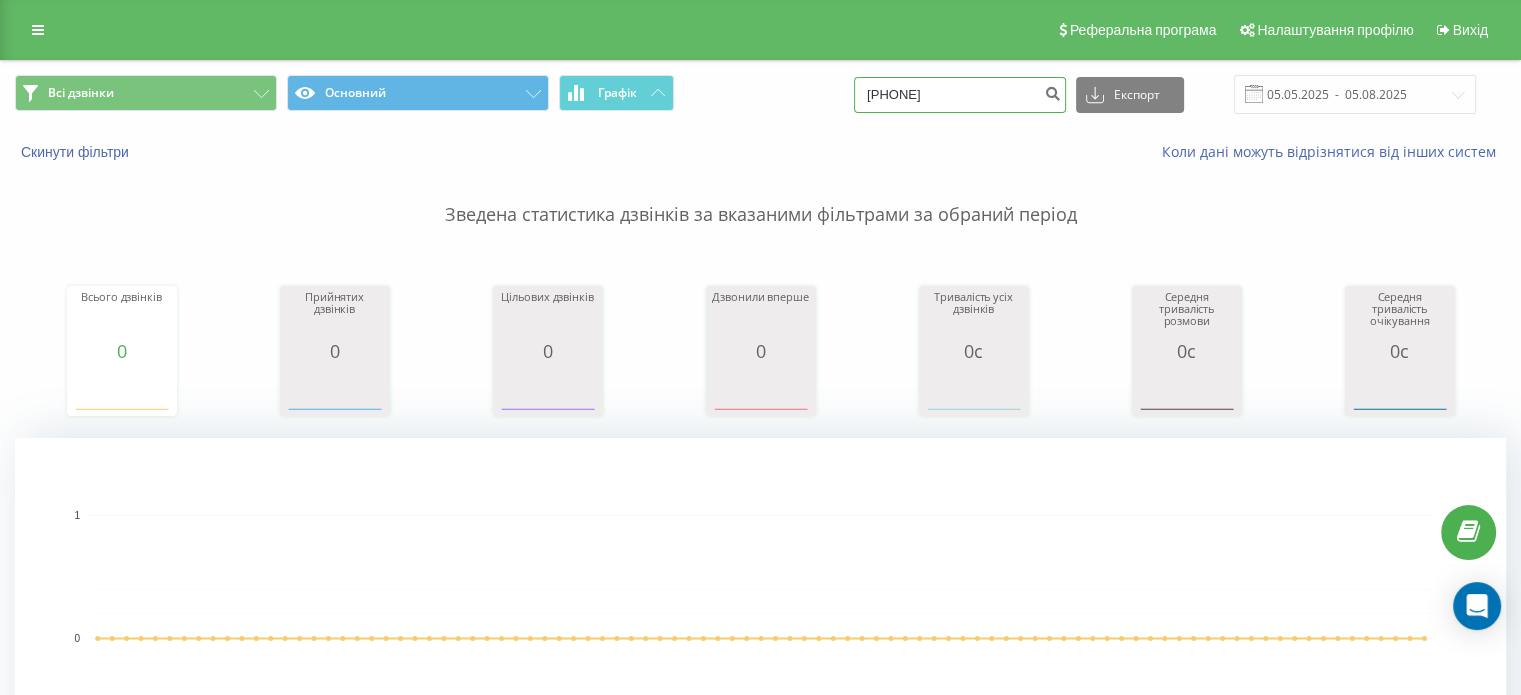 type on "[PHONE]" 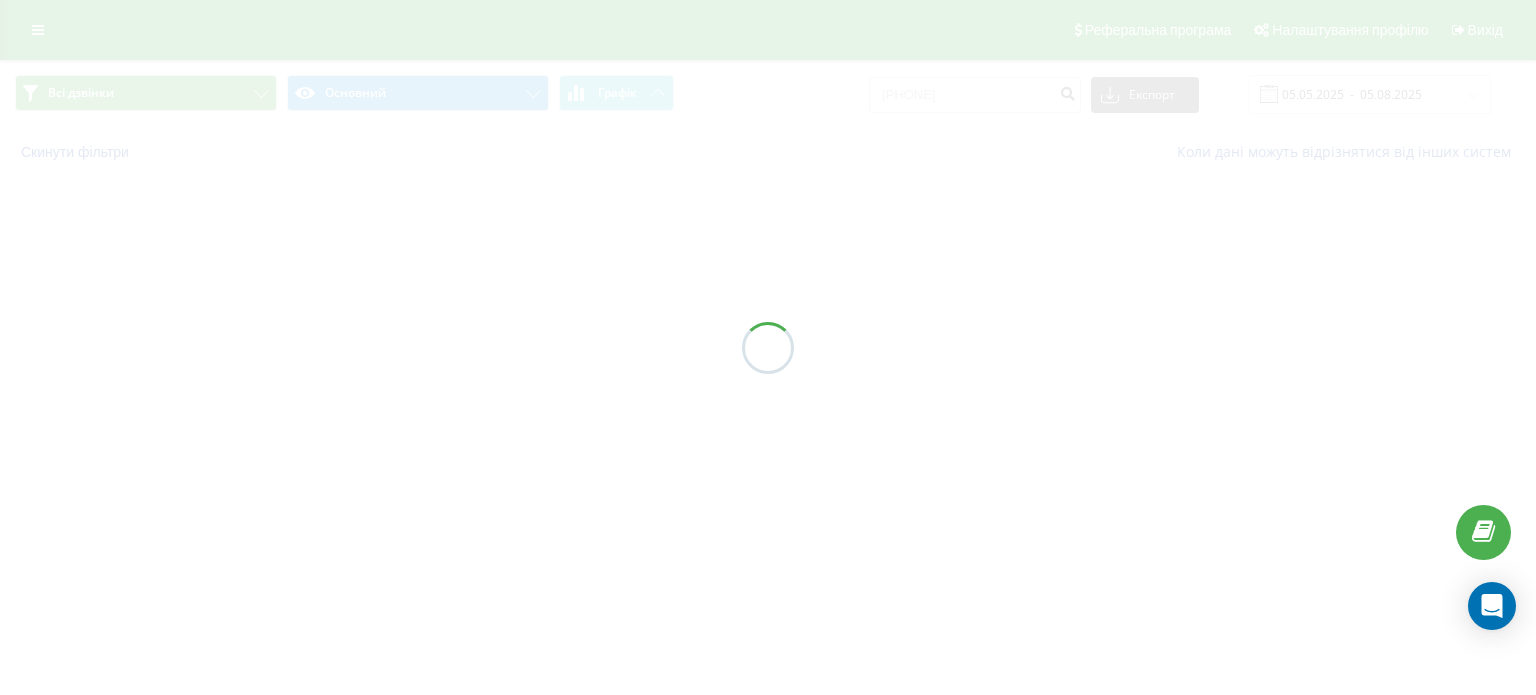scroll, scrollTop: 0, scrollLeft: 0, axis: both 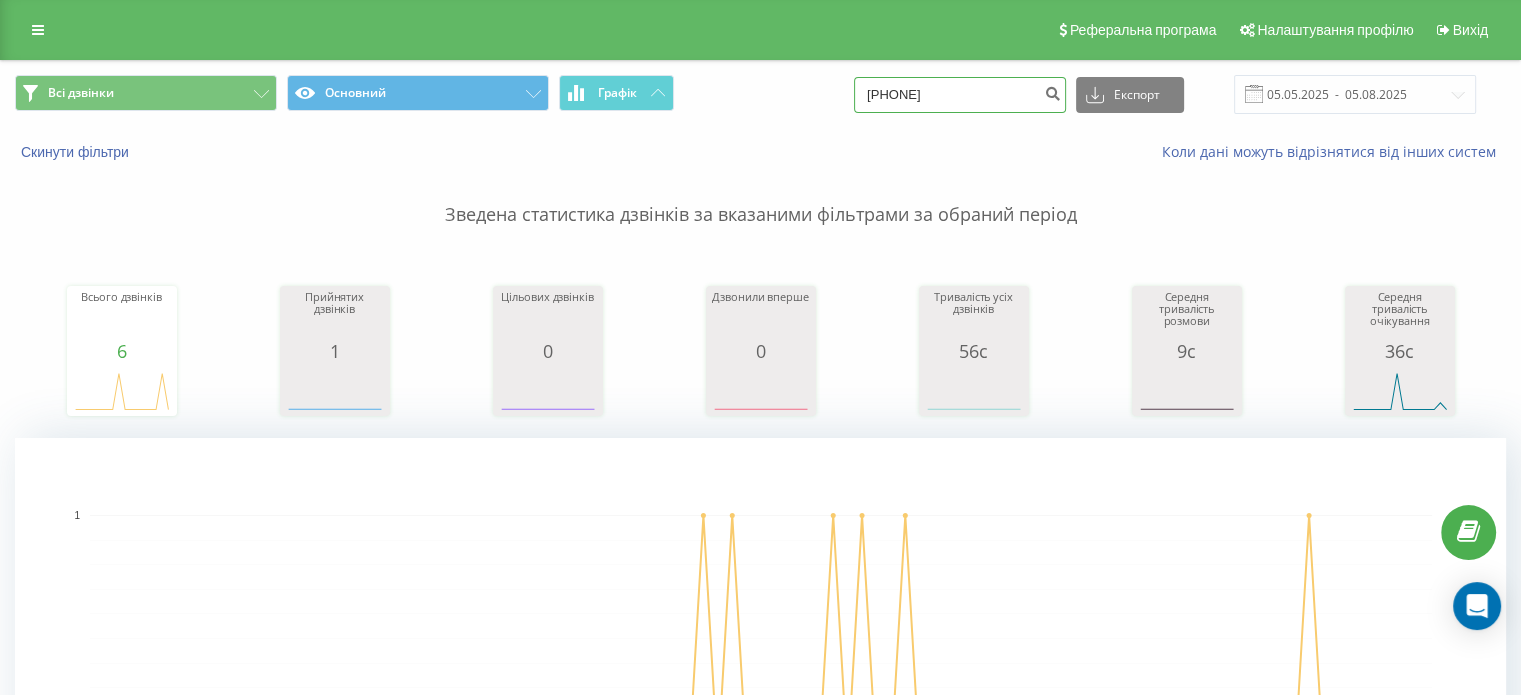 click on "0970424220" at bounding box center [960, 95] 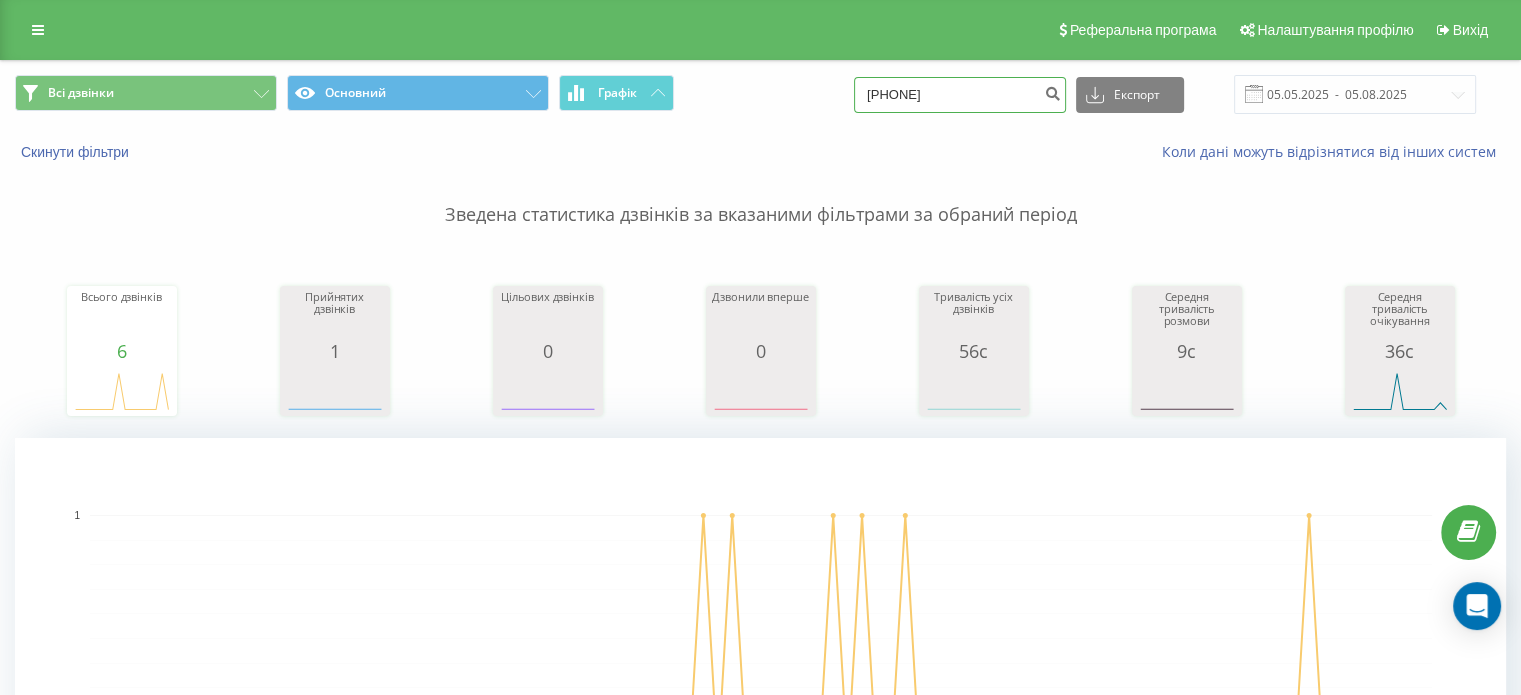 type on "[PHONE]" 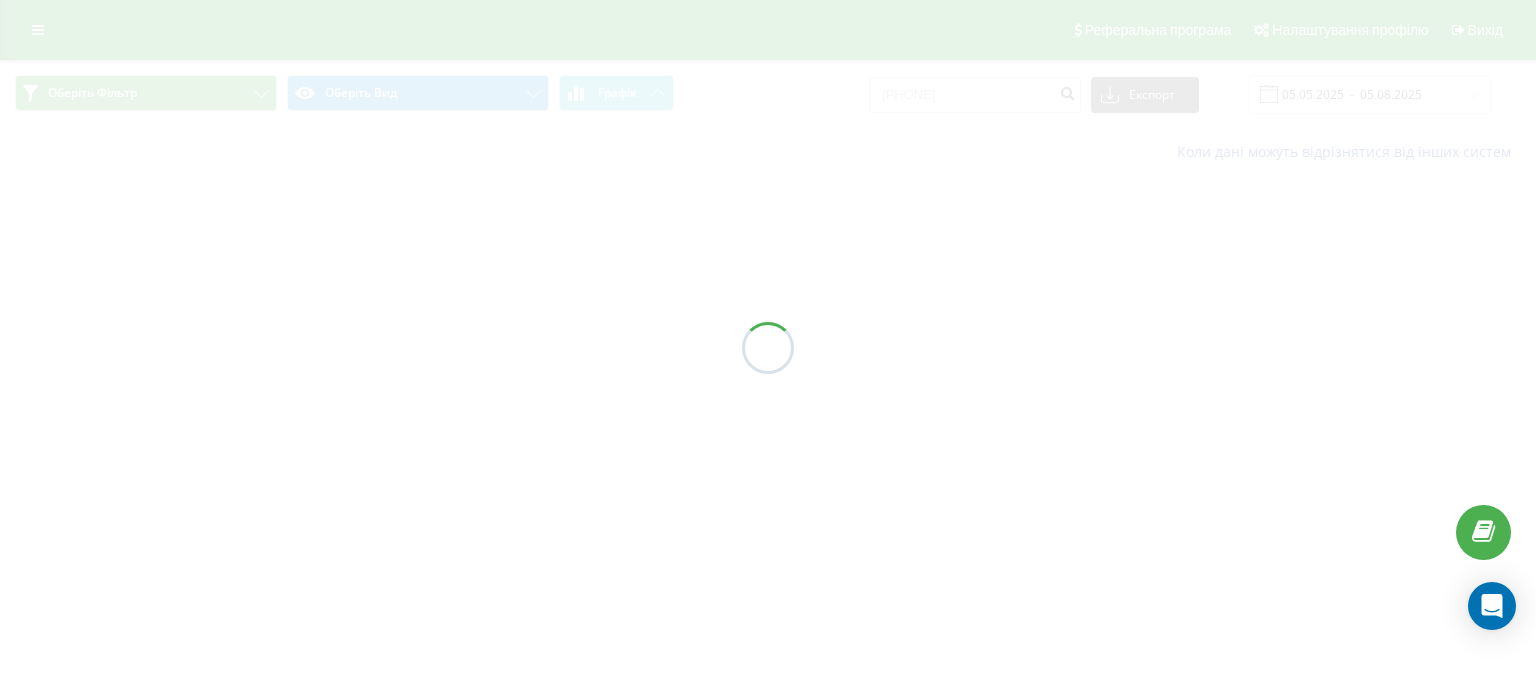 scroll, scrollTop: 0, scrollLeft: 0, axis: both 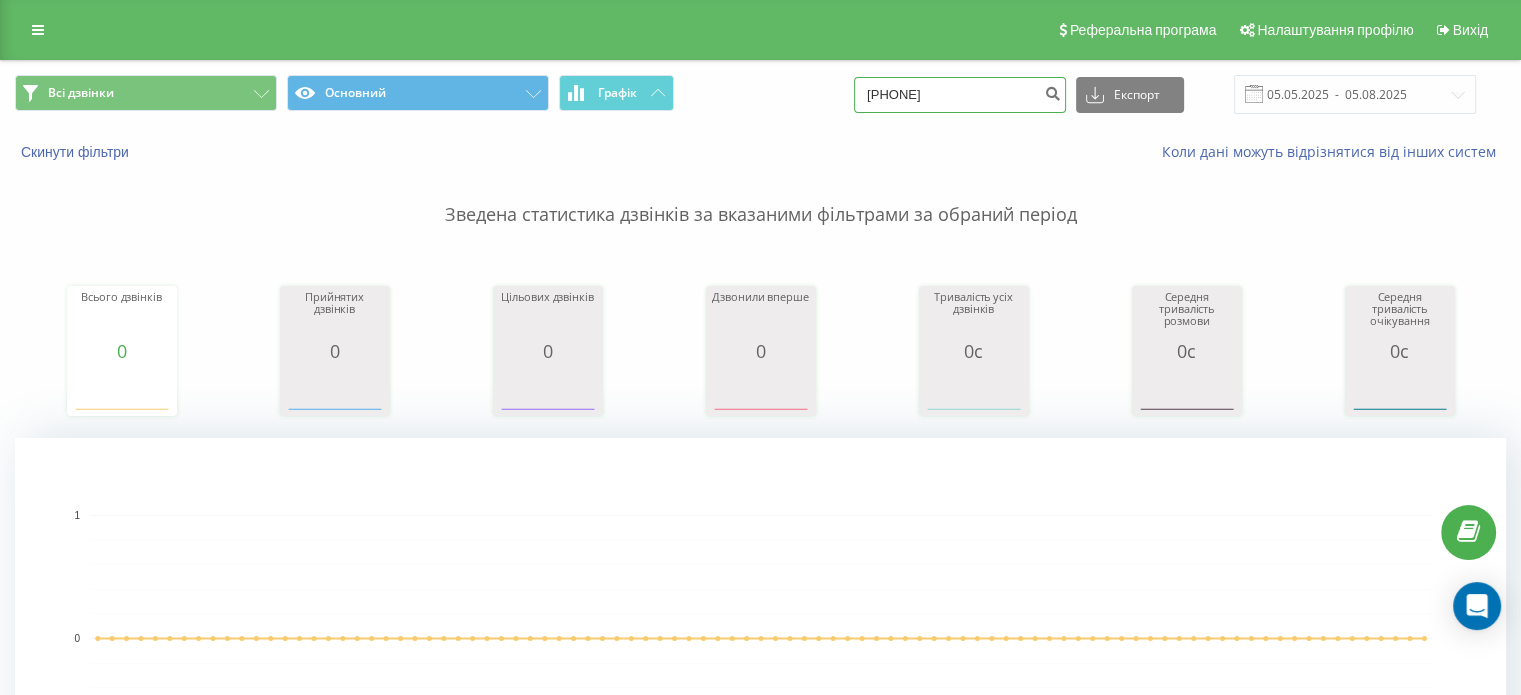 click on "0800331311" at bounding box center [960, 95] 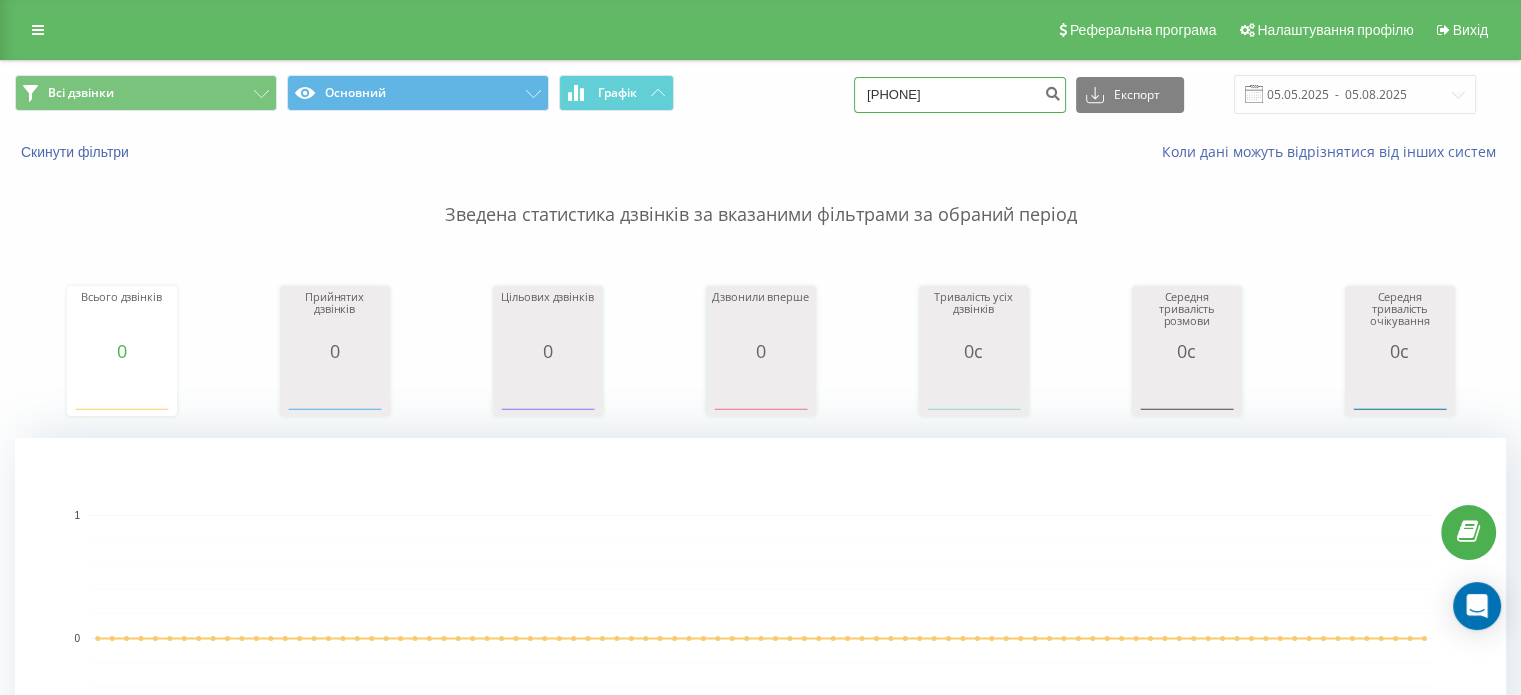 type on "0979550795" 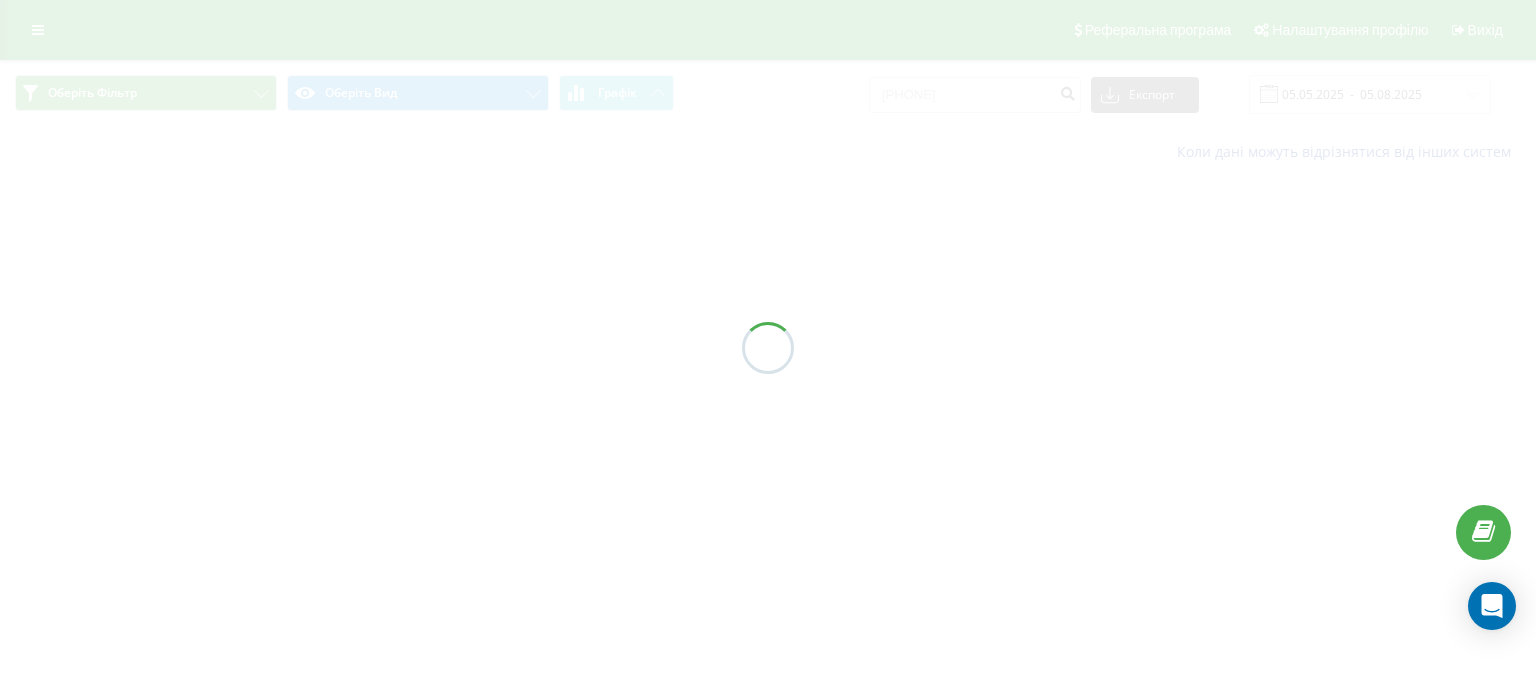 scroll, scrollTop: 0, scrollLeft: 0, axis: both 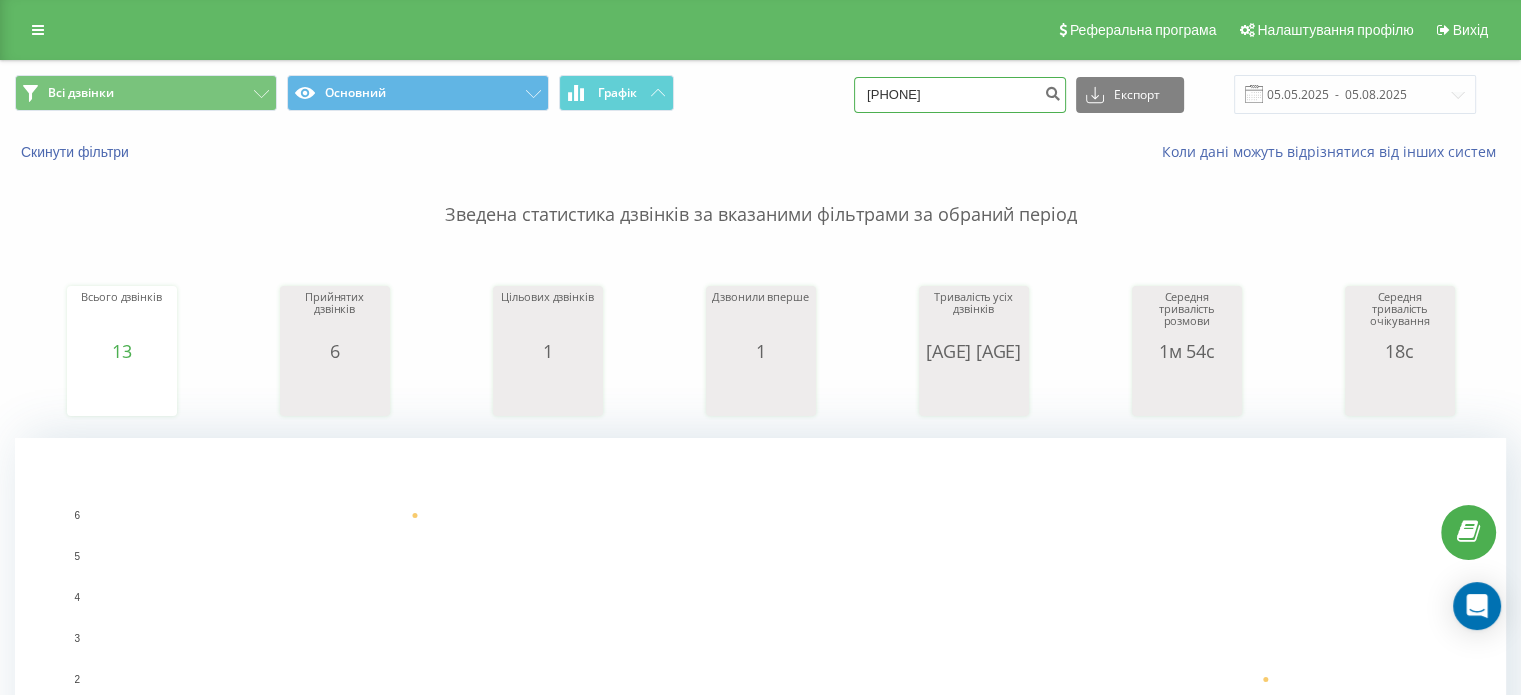 click on "[PHONE]" at bounding box center (960, 95) 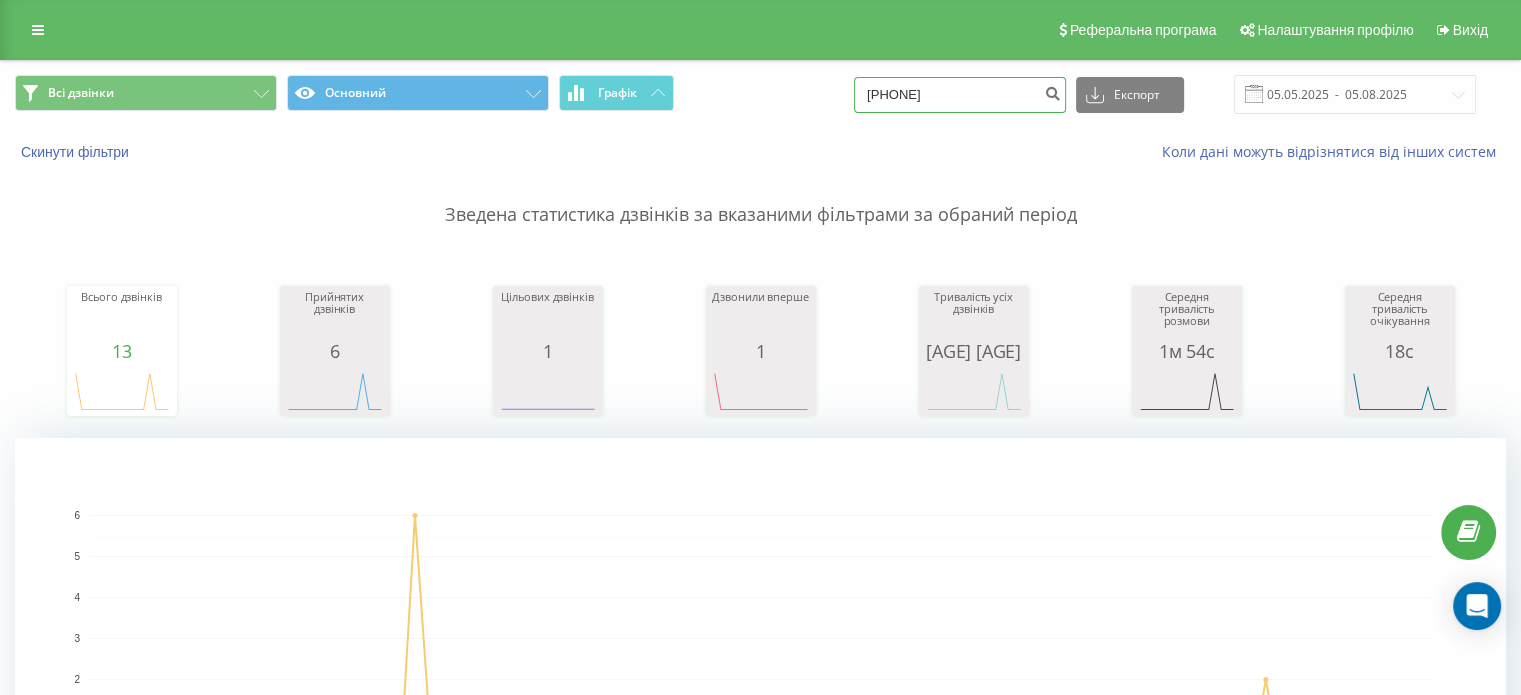 click on "[PHONE]" at bounding box center [960, 95] 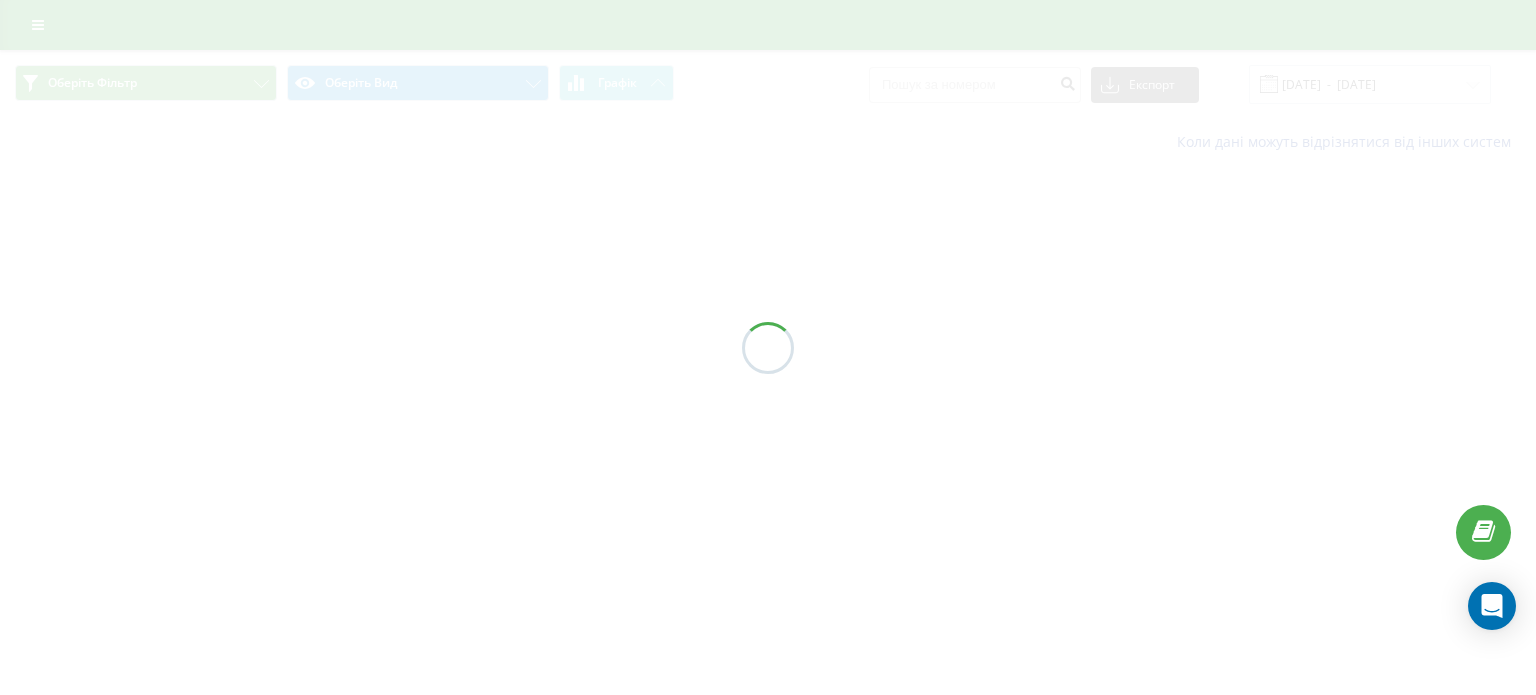 scroll, scrollTop: 0, scrollLeft: 0, axis: both 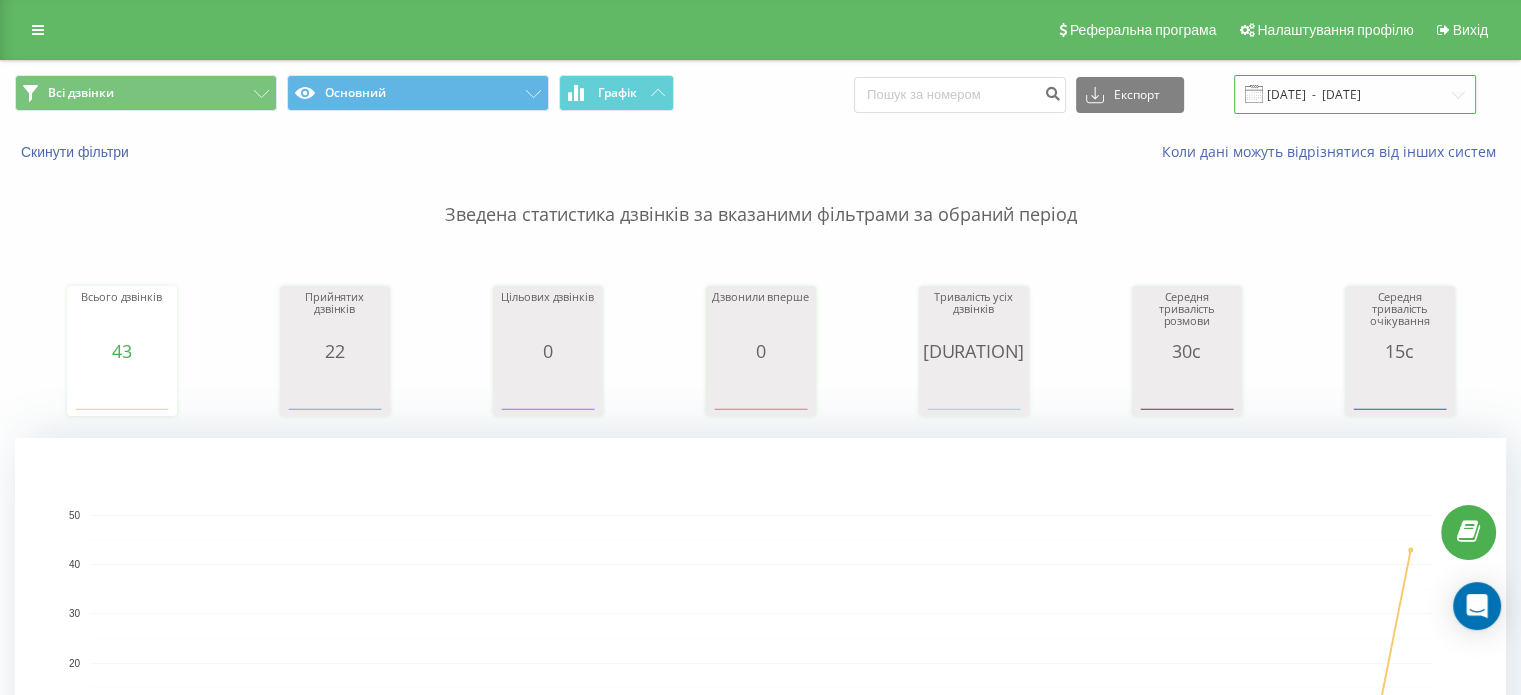 click on "[DATE]  -  [DATE]" at bounding box center (1355, 94) 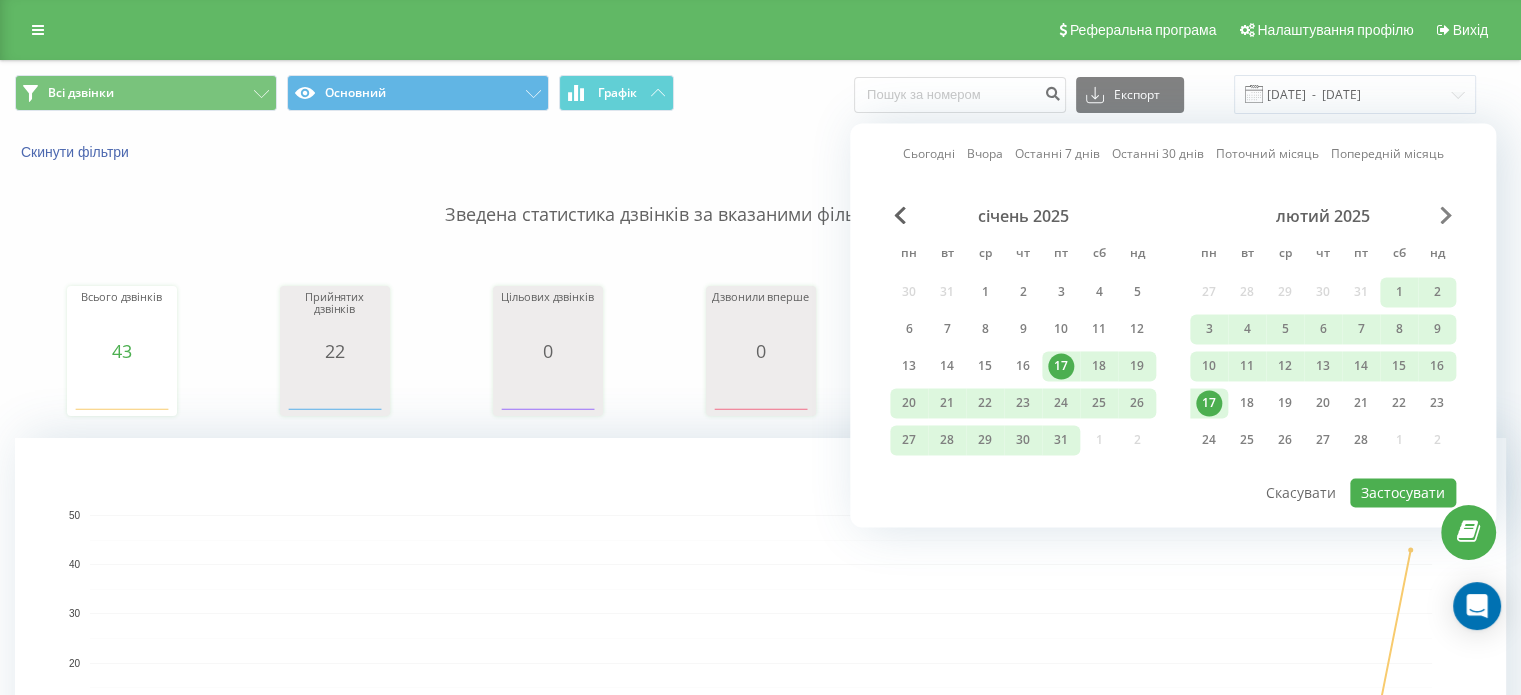 click at bounding box center [1446, 215] 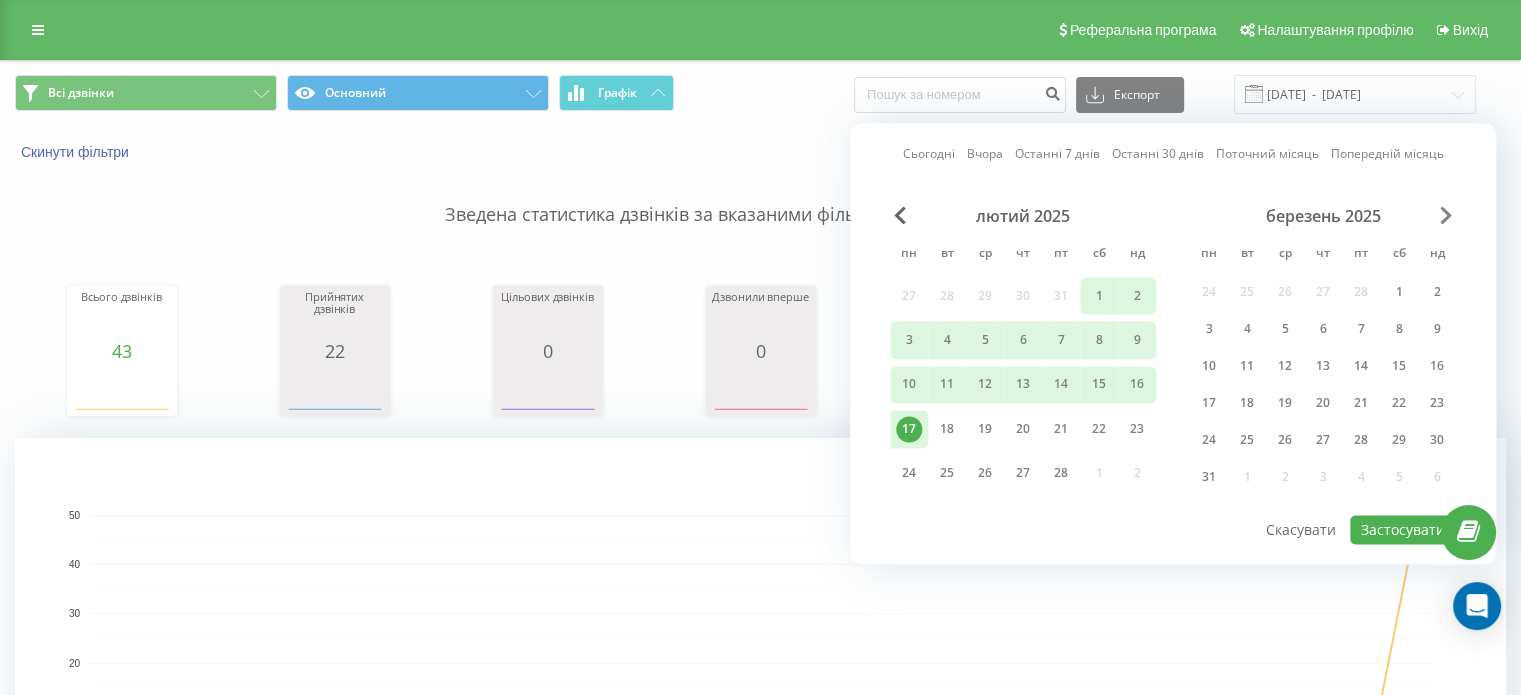 click at bounding box center [1446, 215] 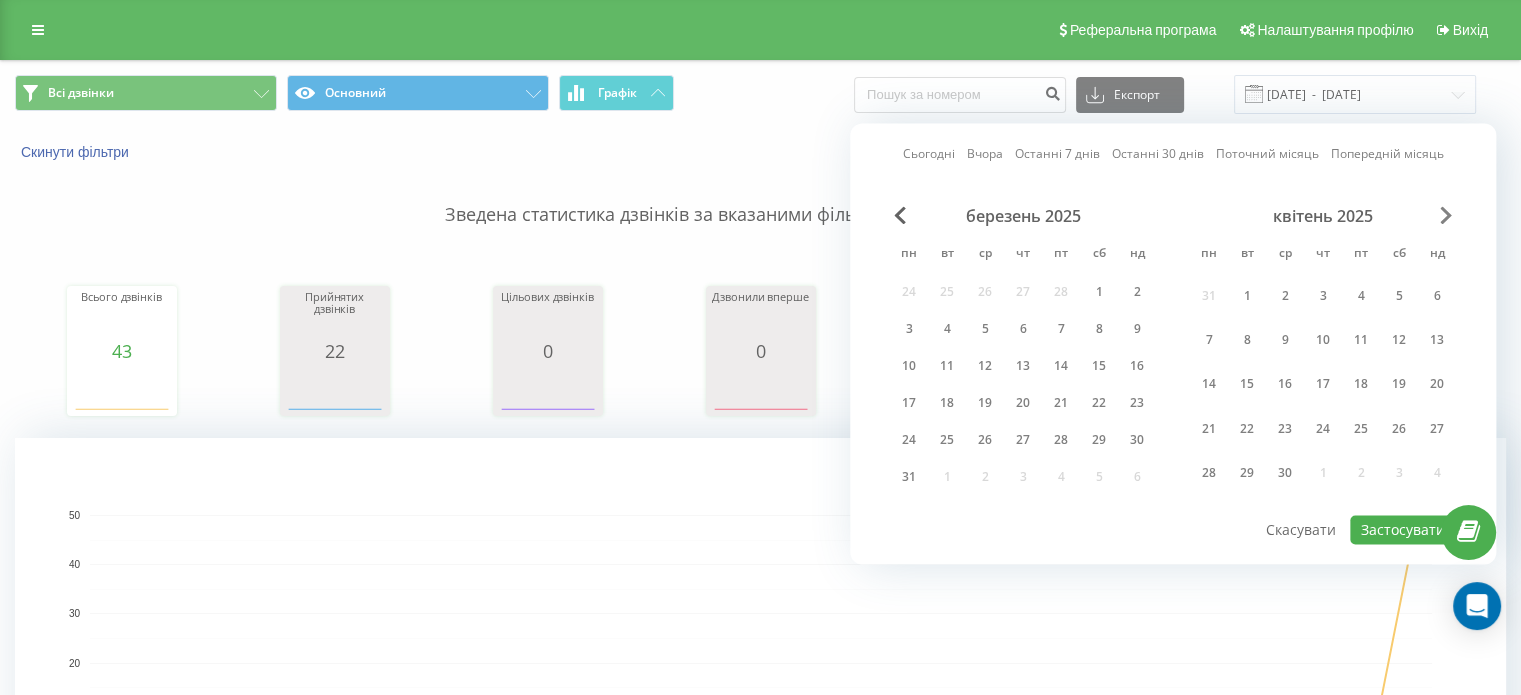 click at bounding box center [1446, 215] 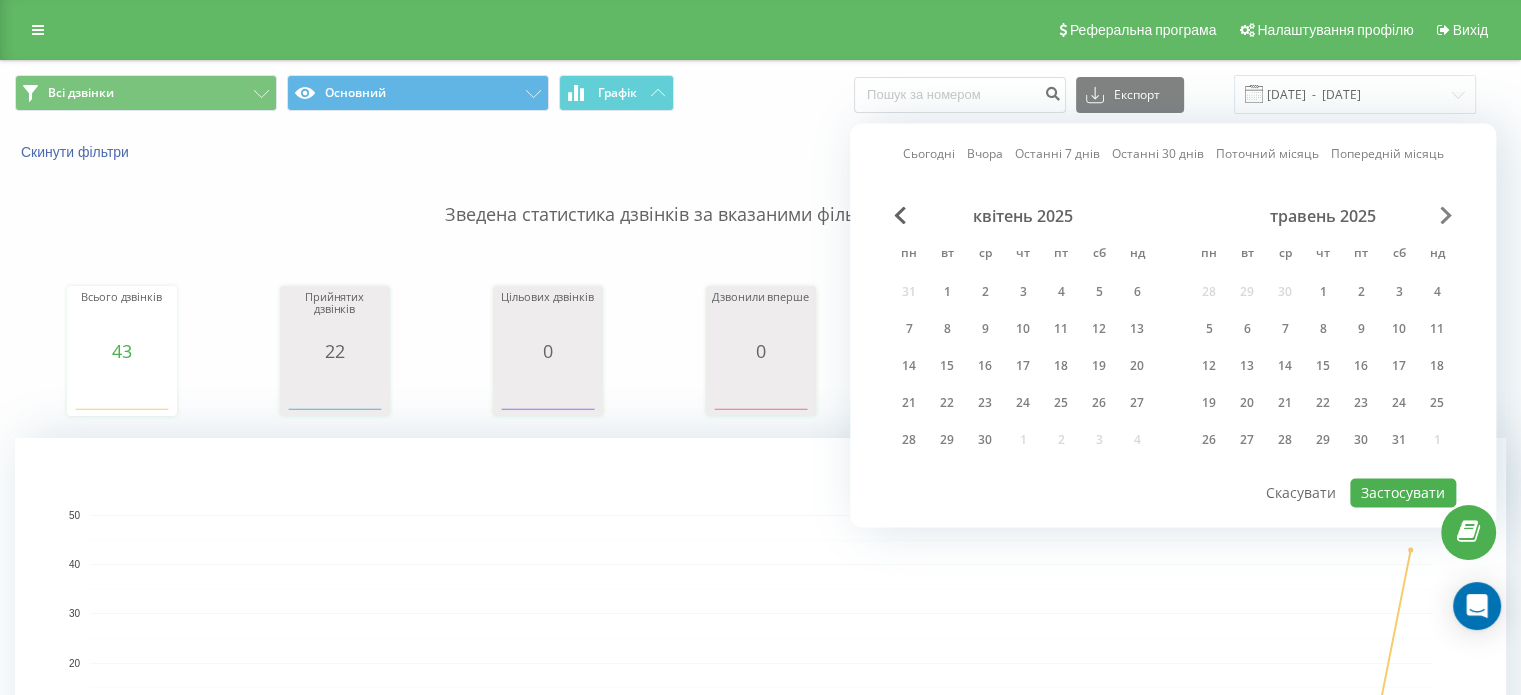 click at bounding box center (1446, 215) 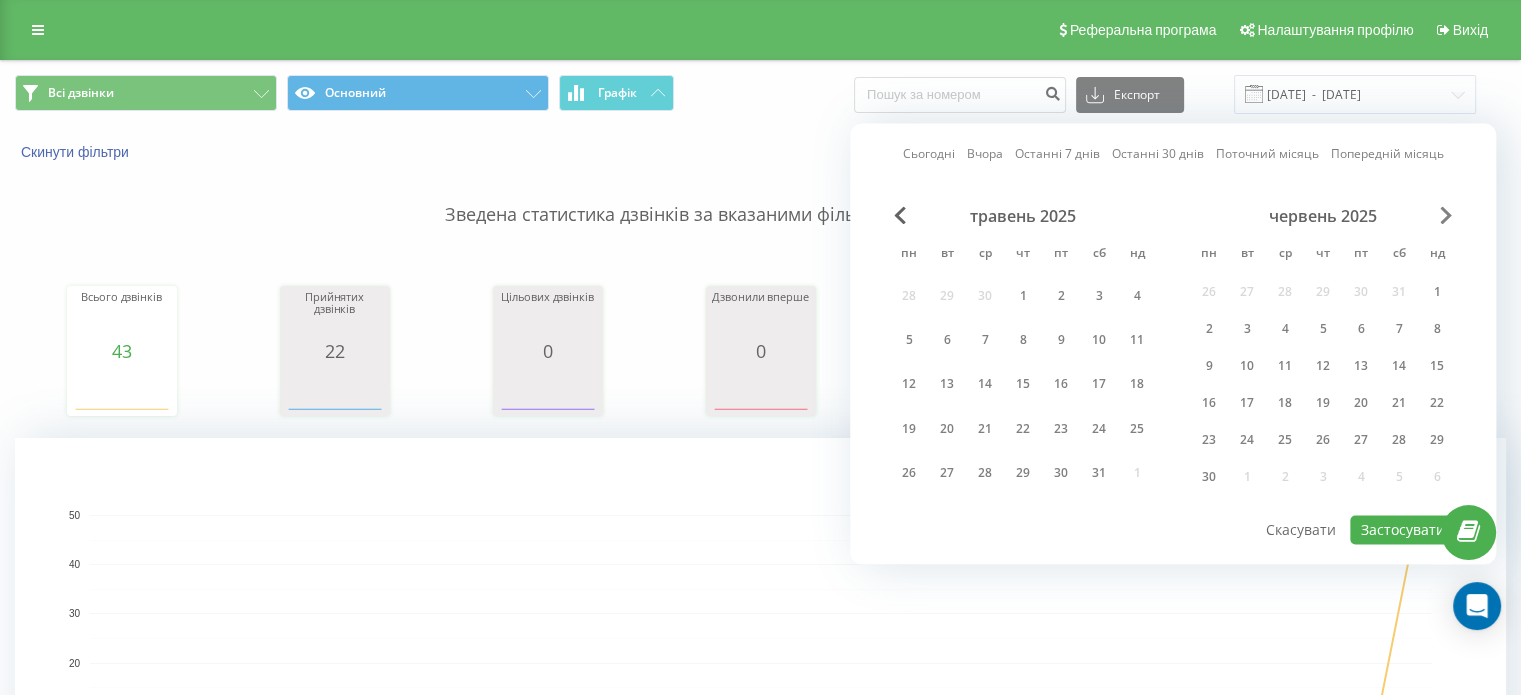 click at bounding box center (1446, 215) 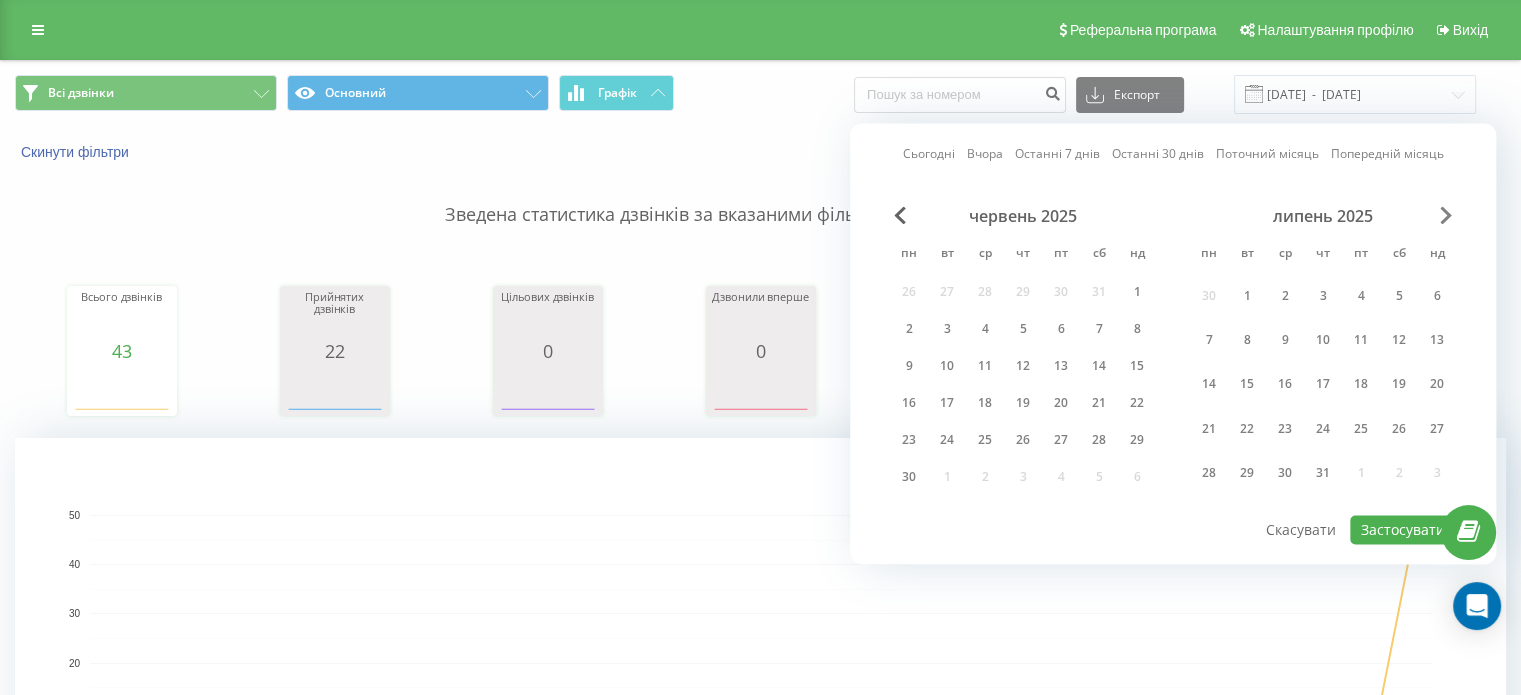 click at bounding box center (1446, 215) 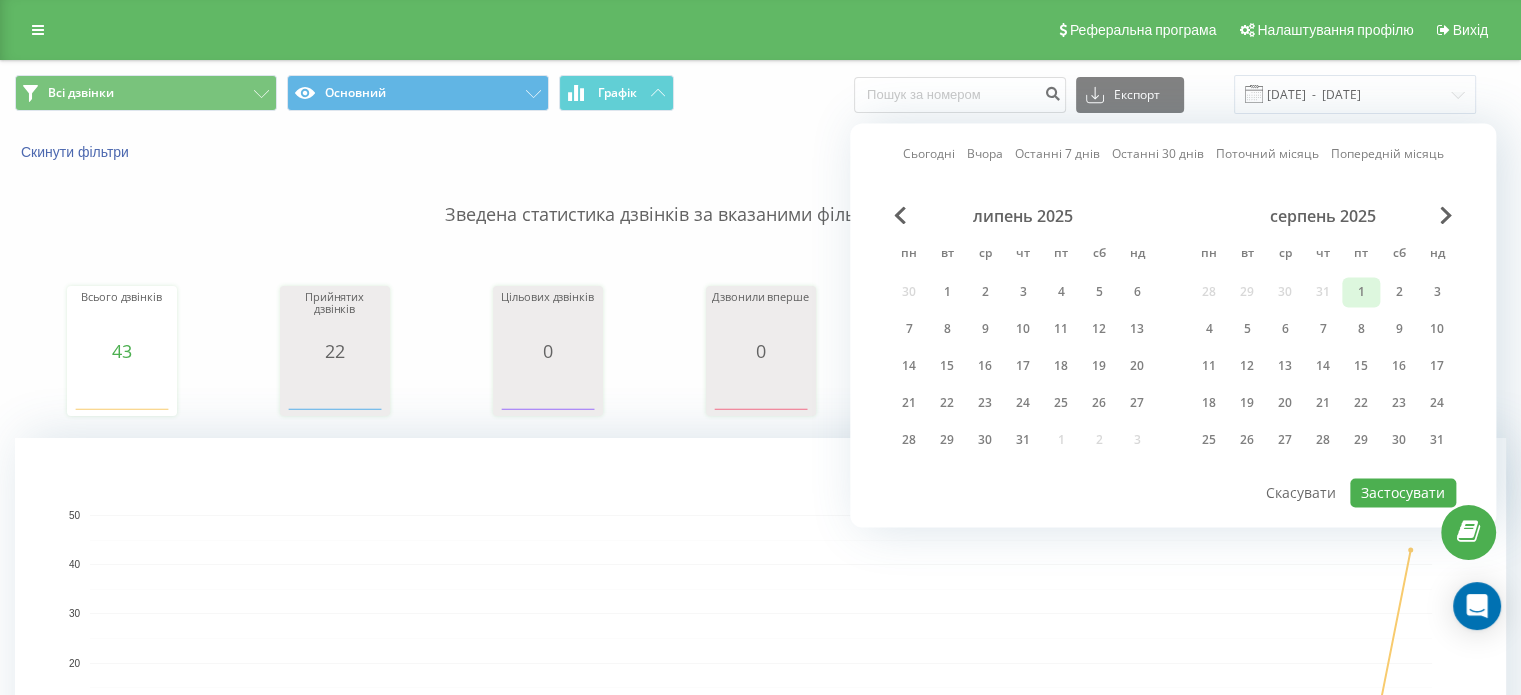 click on "1" at bounding box center [1361, 292] 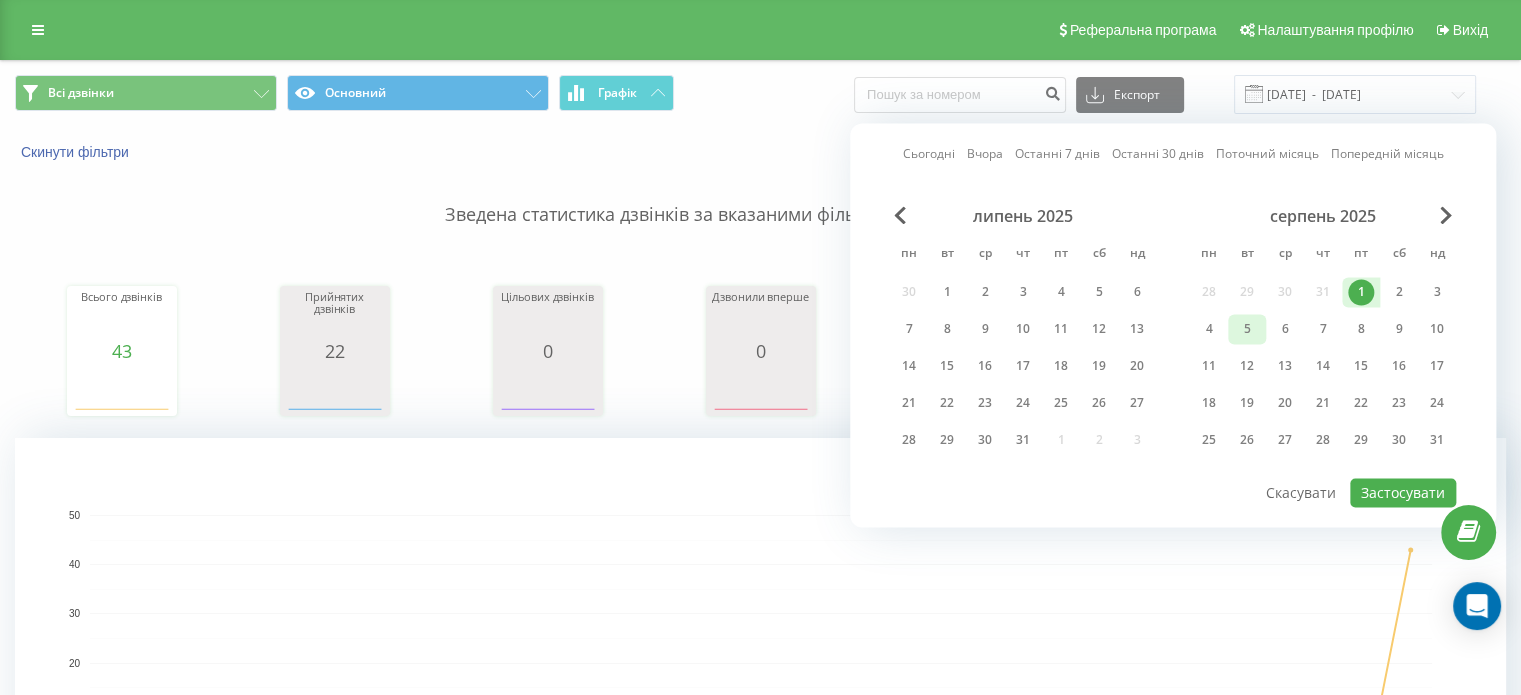 click on "5" at bounding box center [1247, 329] 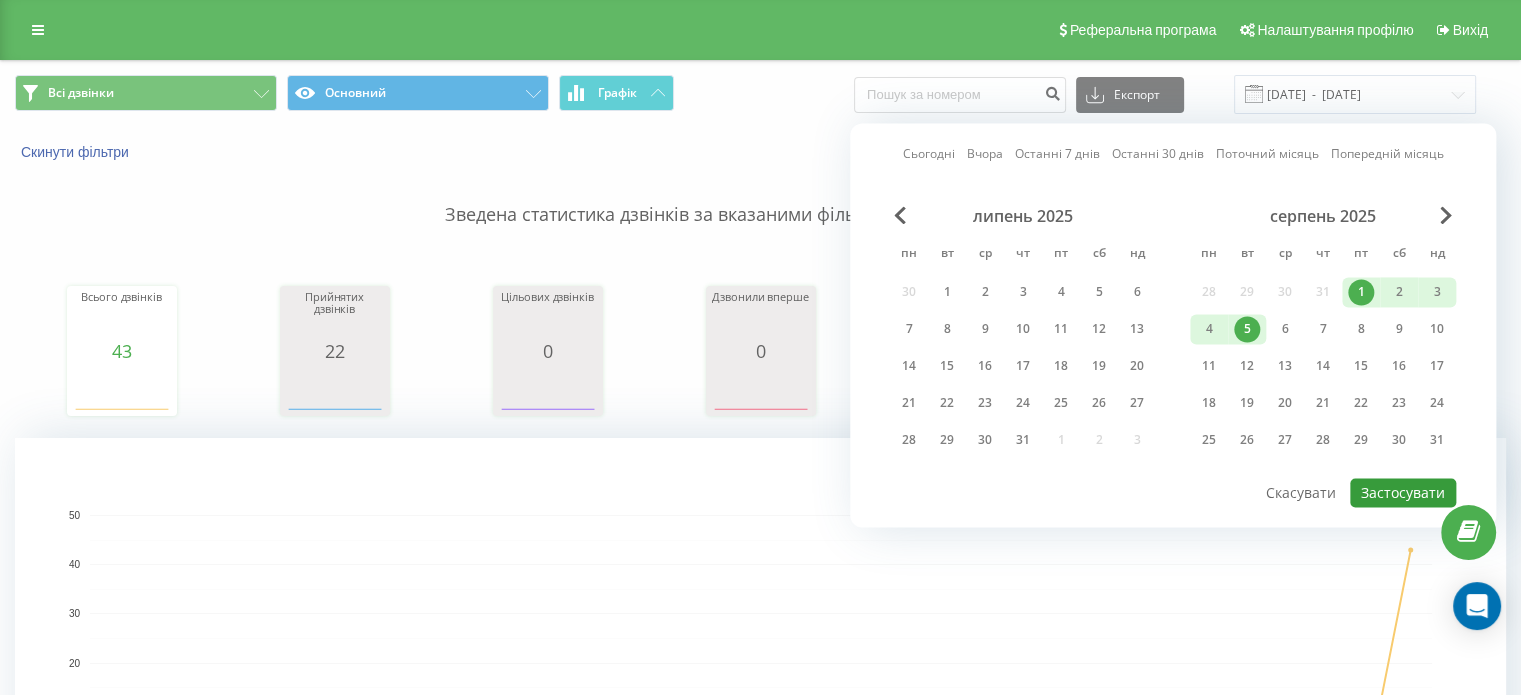 click on "Застосувати" at bounding box center [1403, 492] 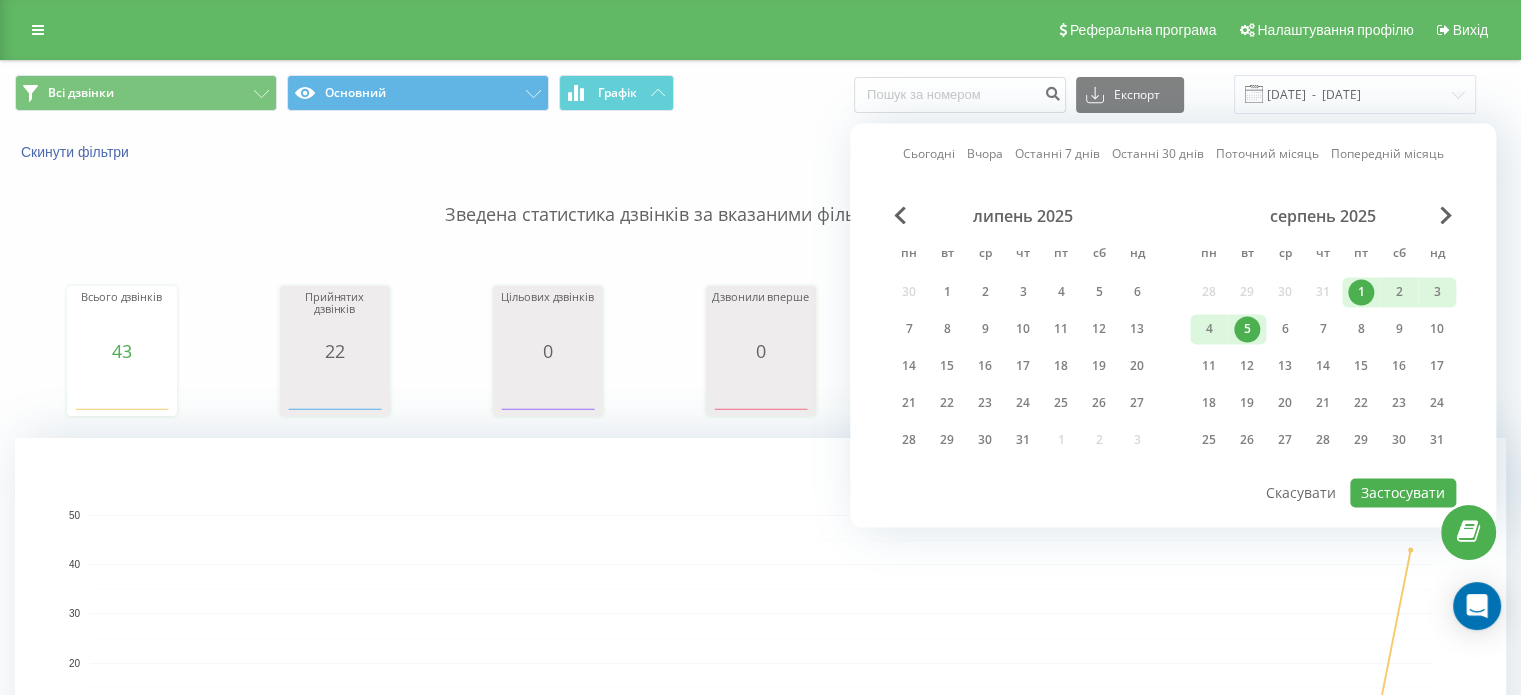 type on "01.08.2025  -  05.08.2025" 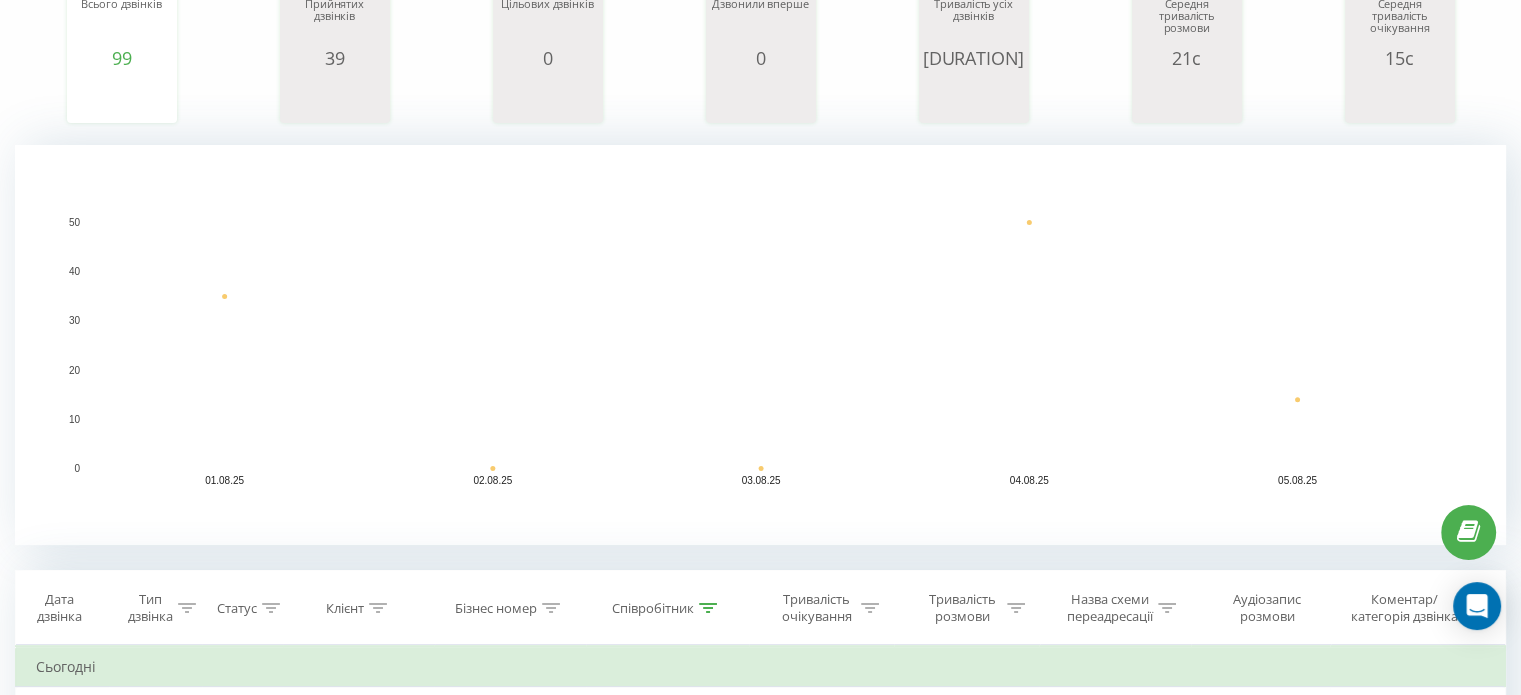scroll, scrollTop: 300, scrollLeft: 0, axis: vertical 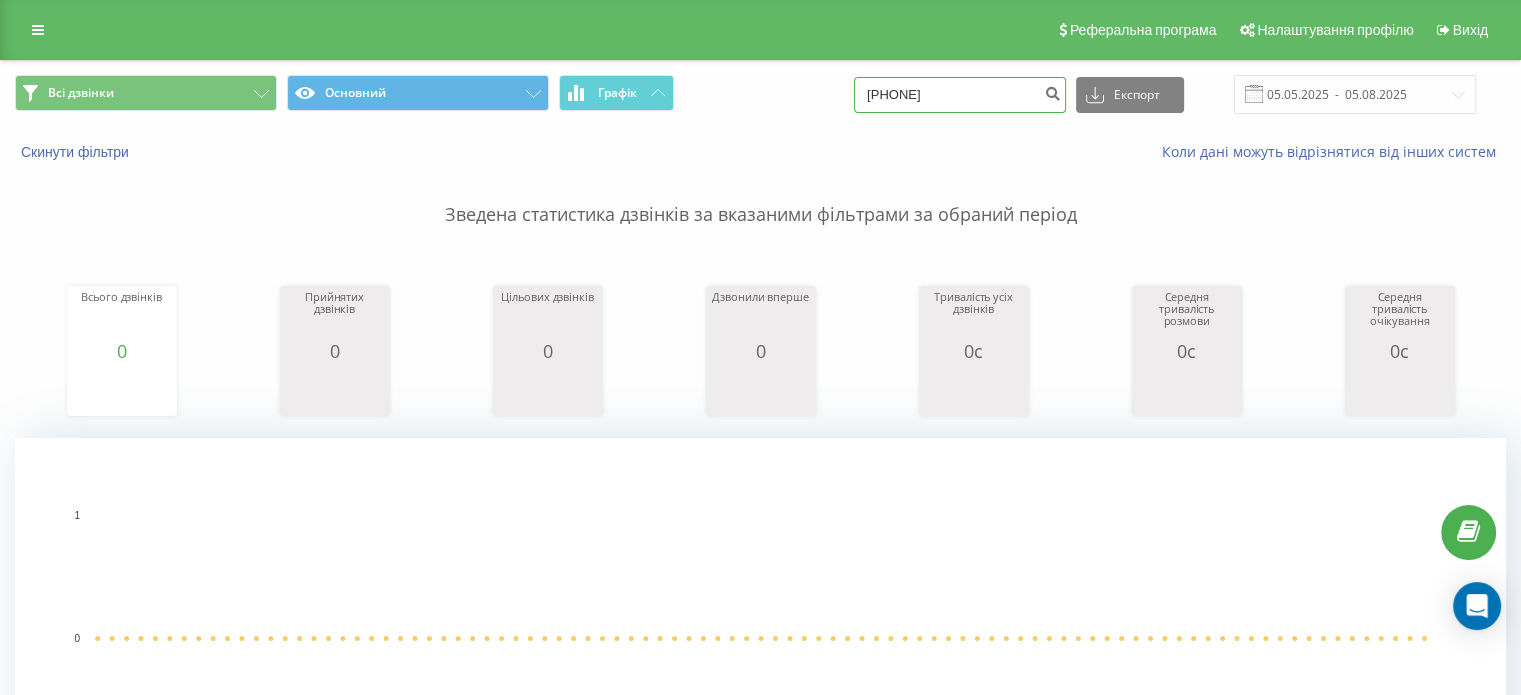 click on "0935558060" at bounding box center [960, 95] 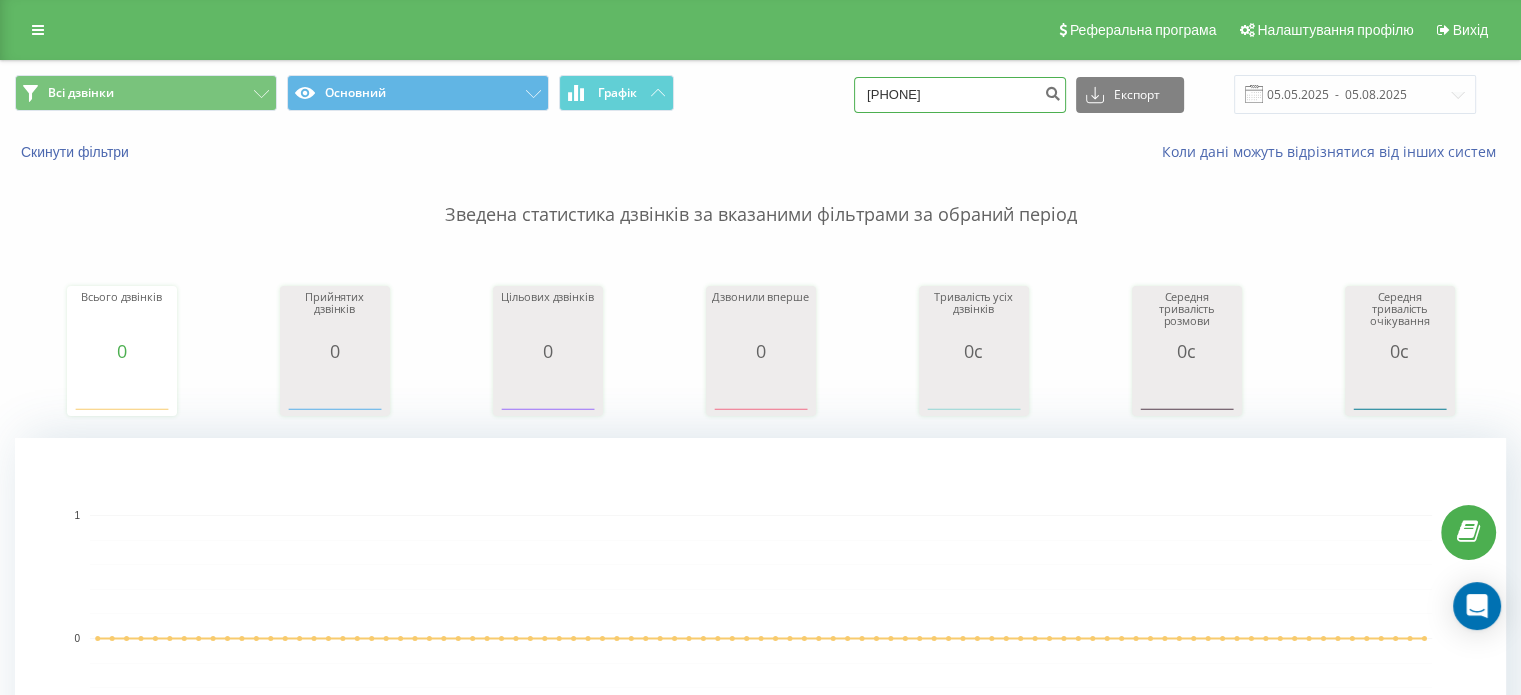 click on "0935558060" at bounding box center (960, 95) 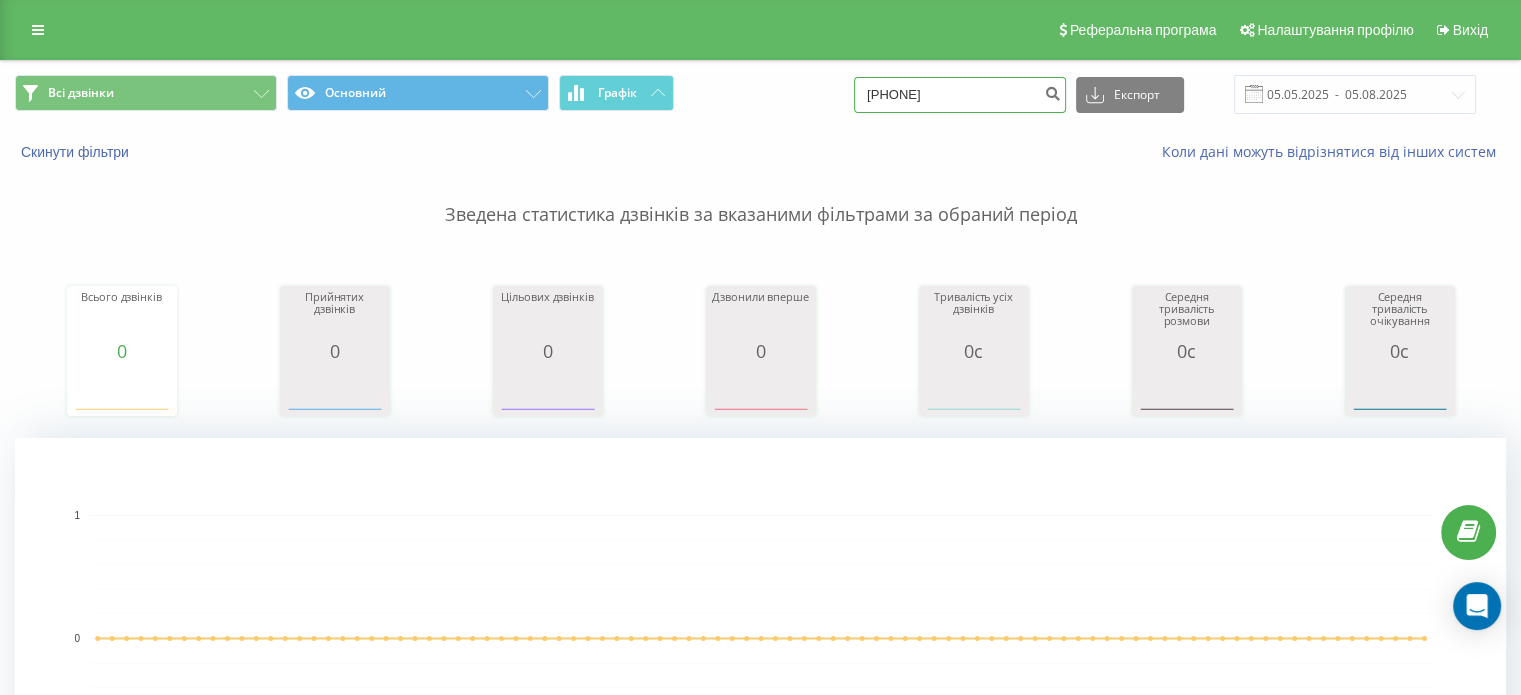 type on "0542774412" 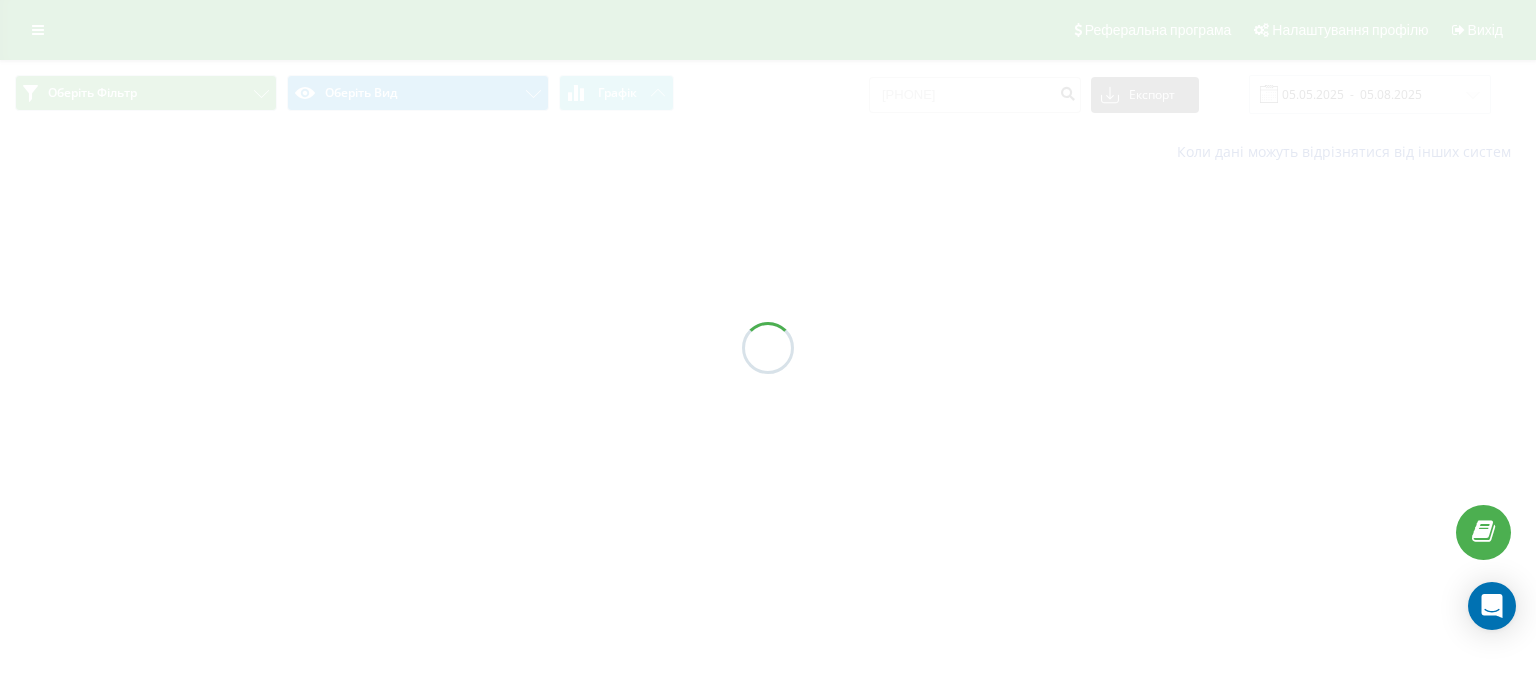 scroll, scrollTop: 0, scrollLeft: 0, axis: both 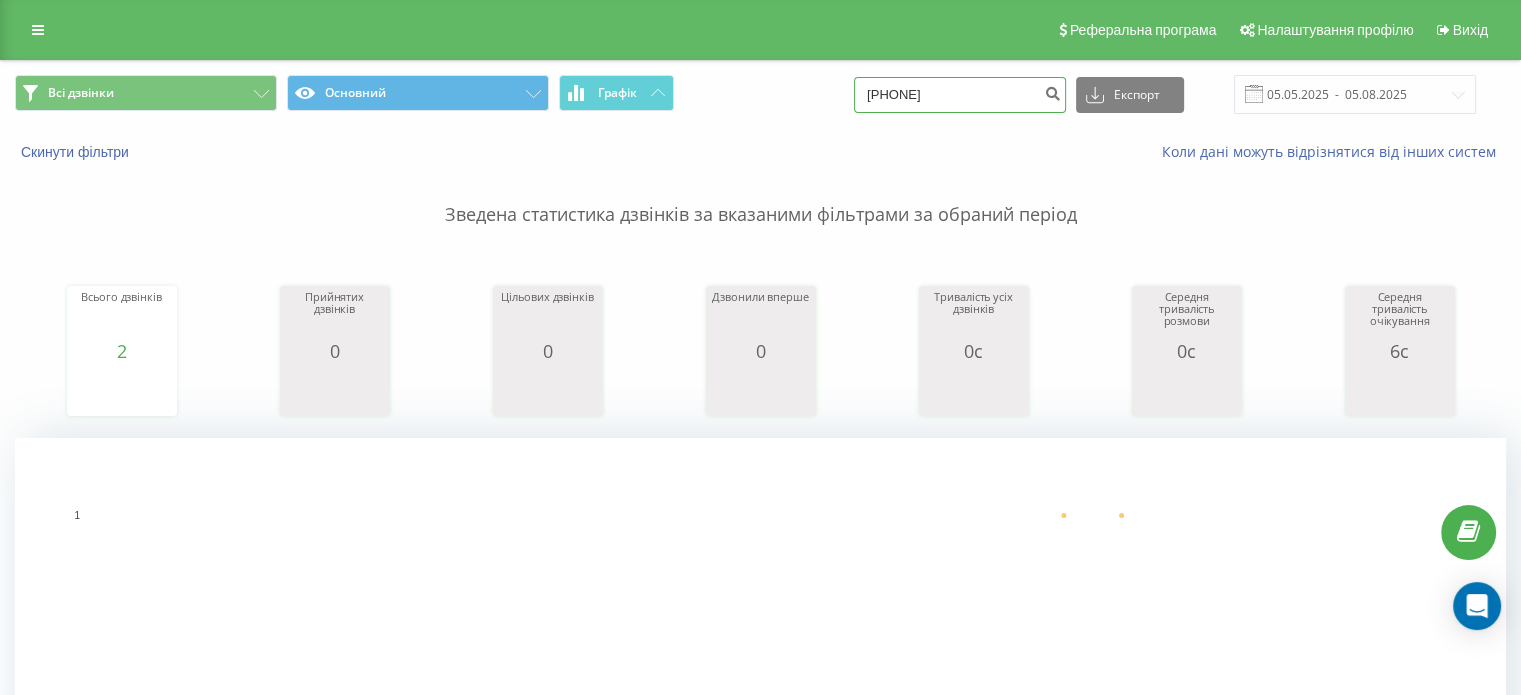 click on "0542774412" at bounding box center [960, 95] 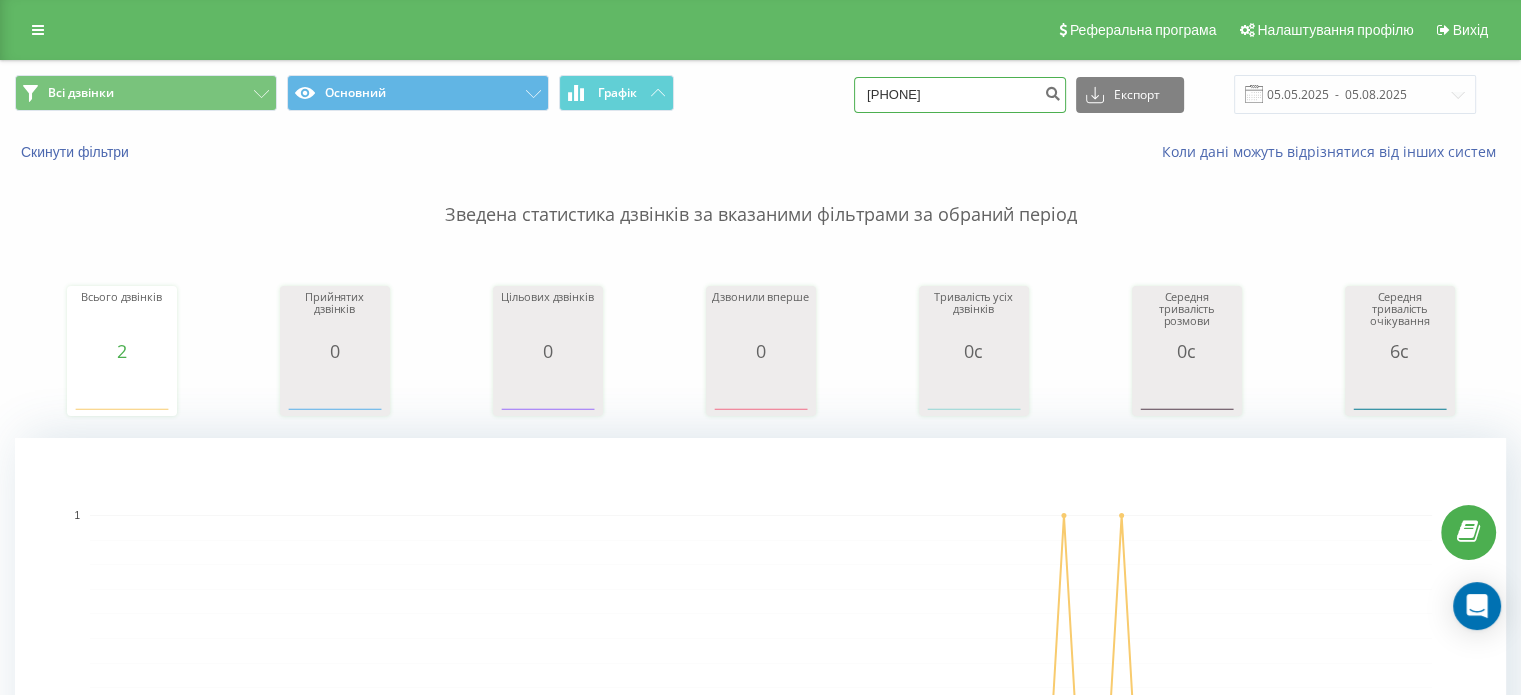 click on "0542774412" at bounding box center [960, 95] 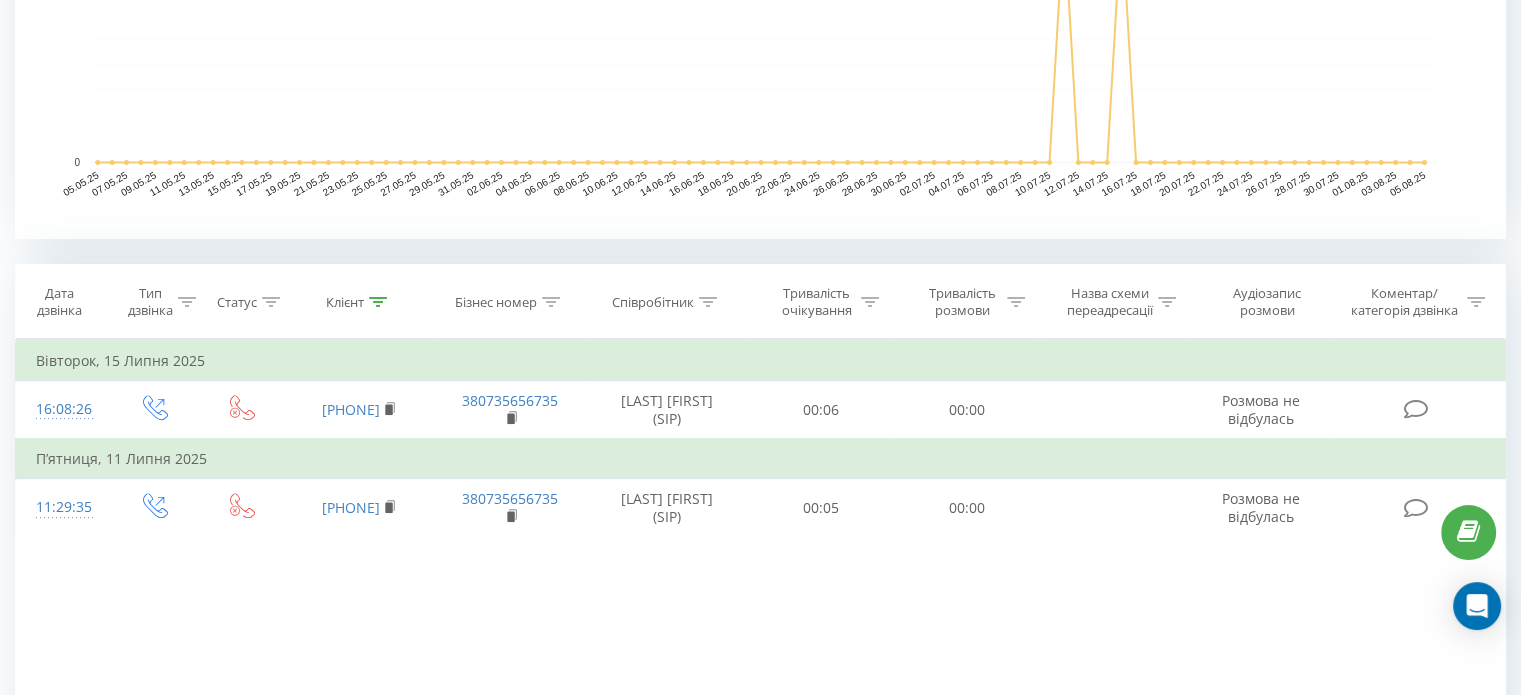 scroll, scrollTop: 600, scrollLeft: 0, axis: vertical 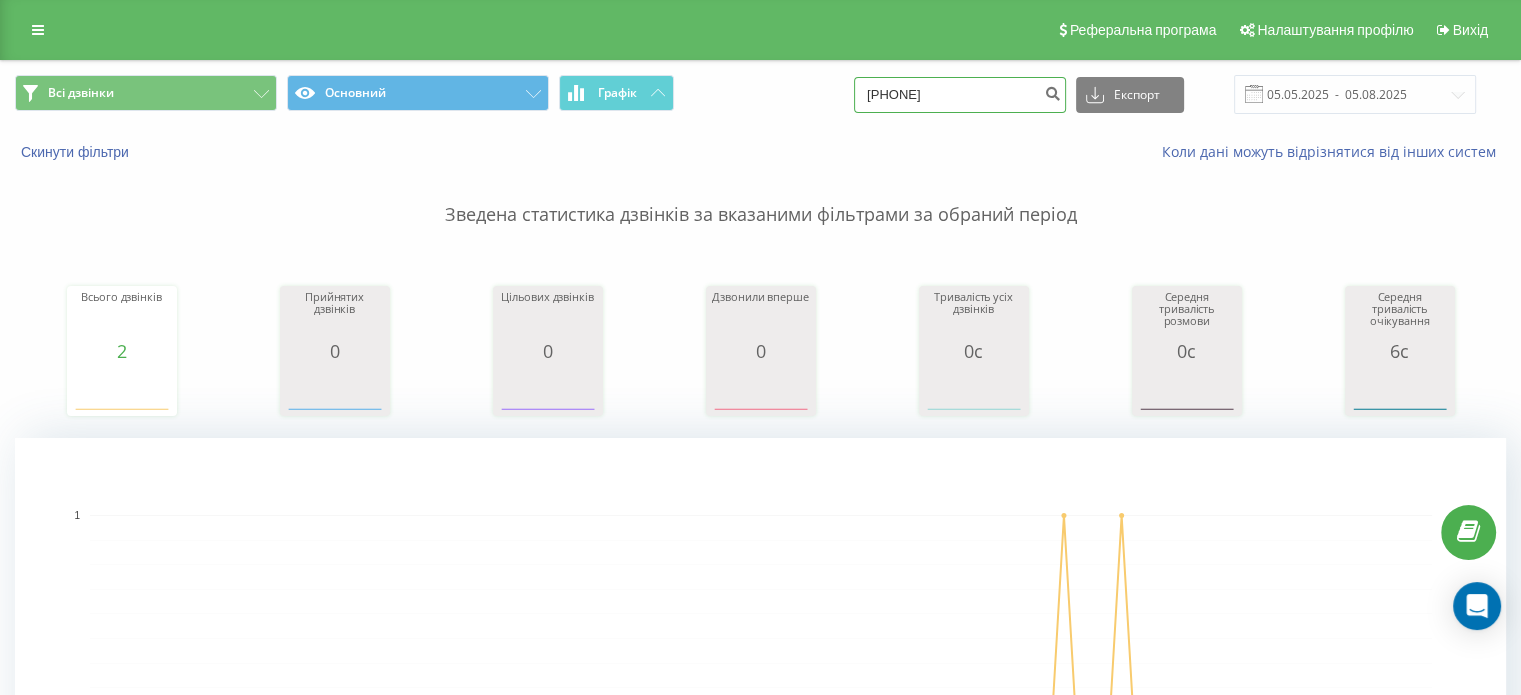 click on "0506433236" at bounding box center [960, 95] 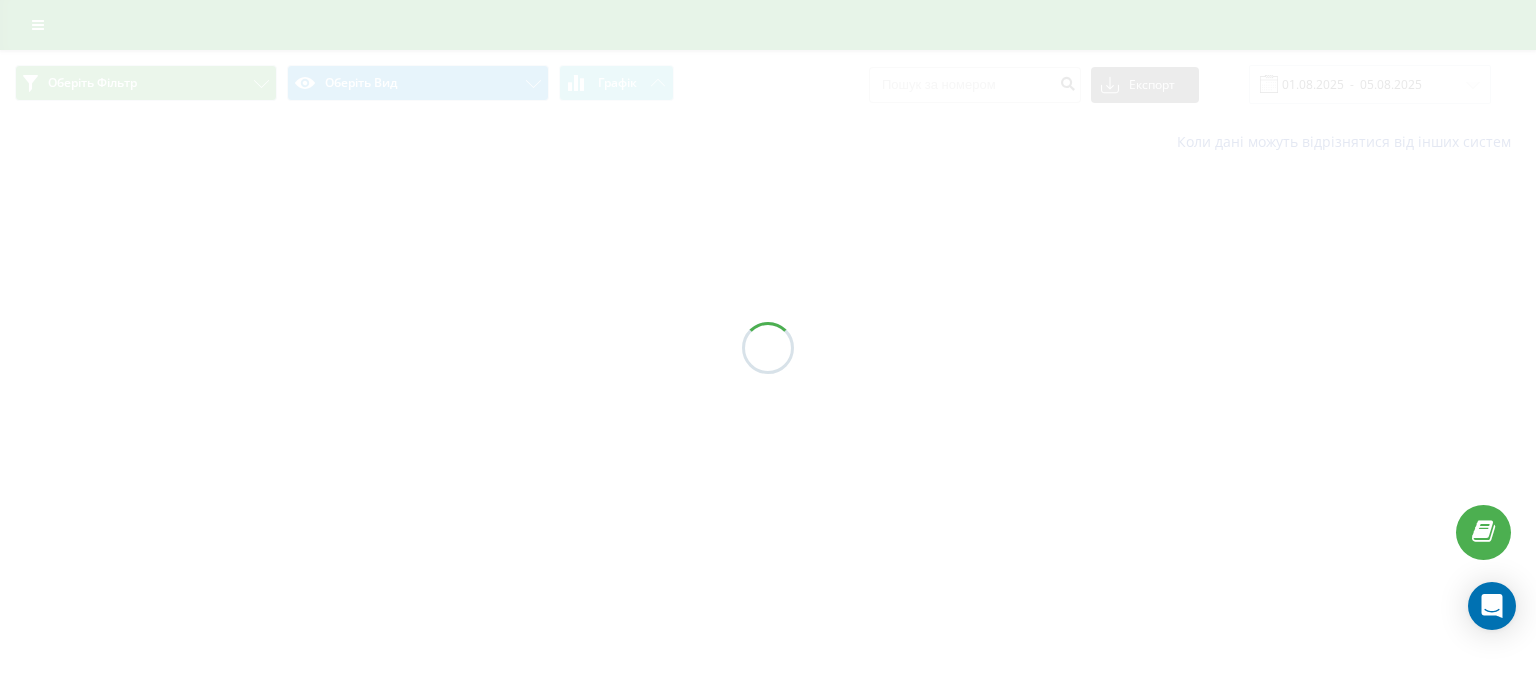 scroll, scrollTop: 0, scrollLeft: 0, axis: both 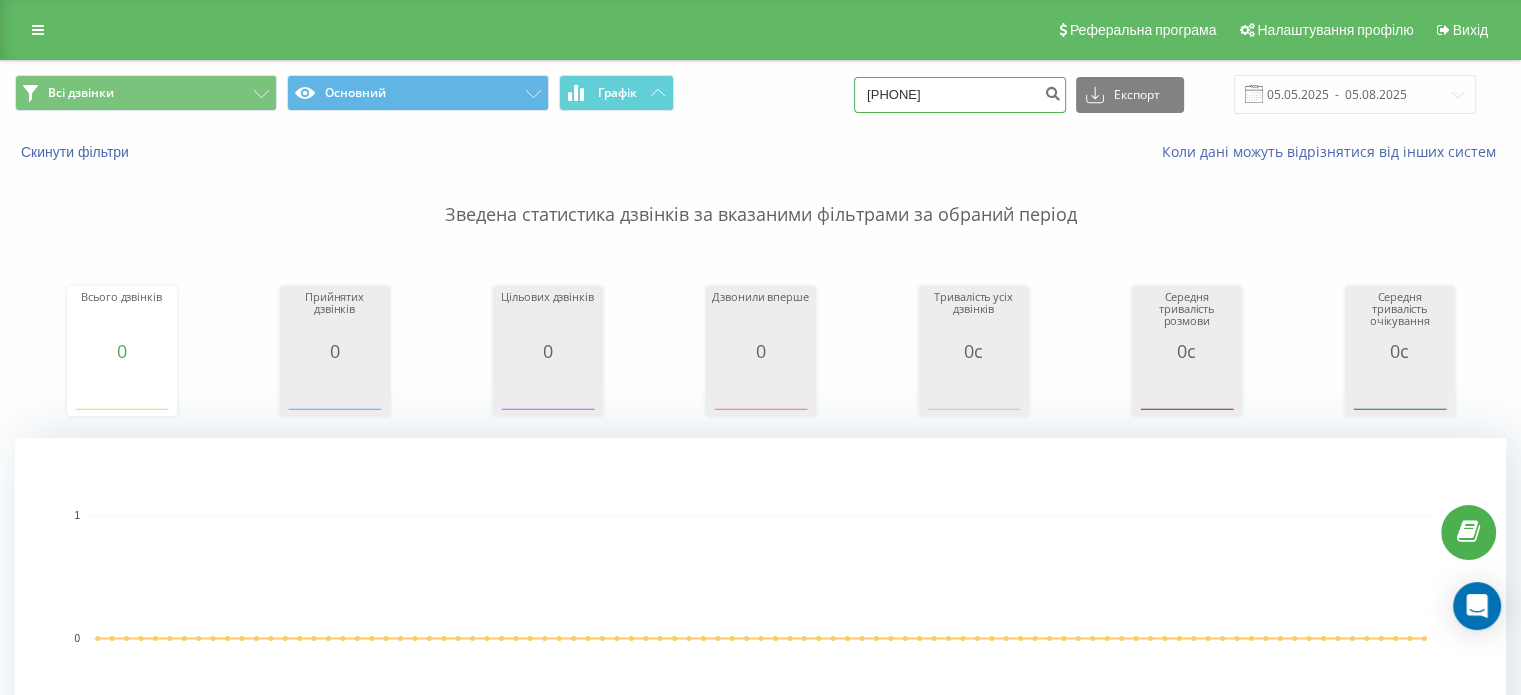click on "[PHONE]" at bounding box center (960, 95) 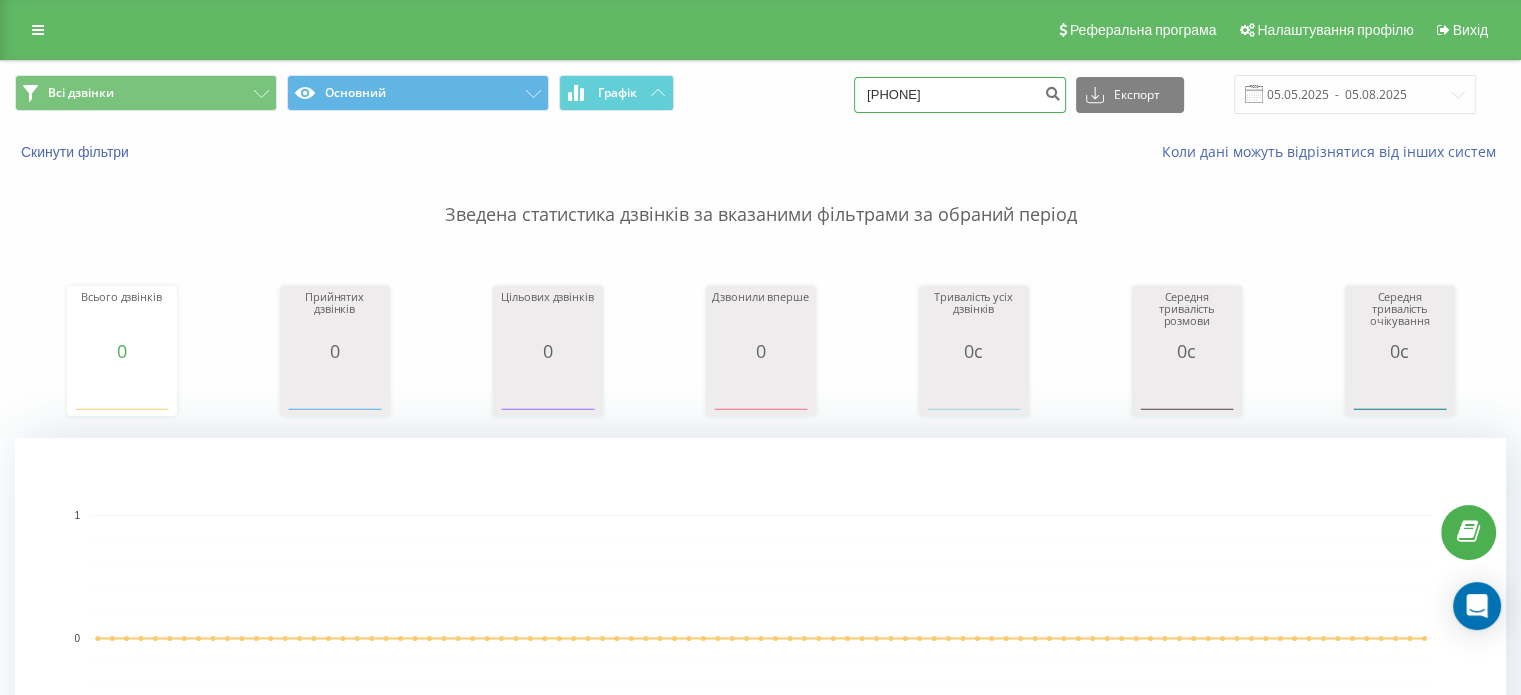 type on "[PHONE]" 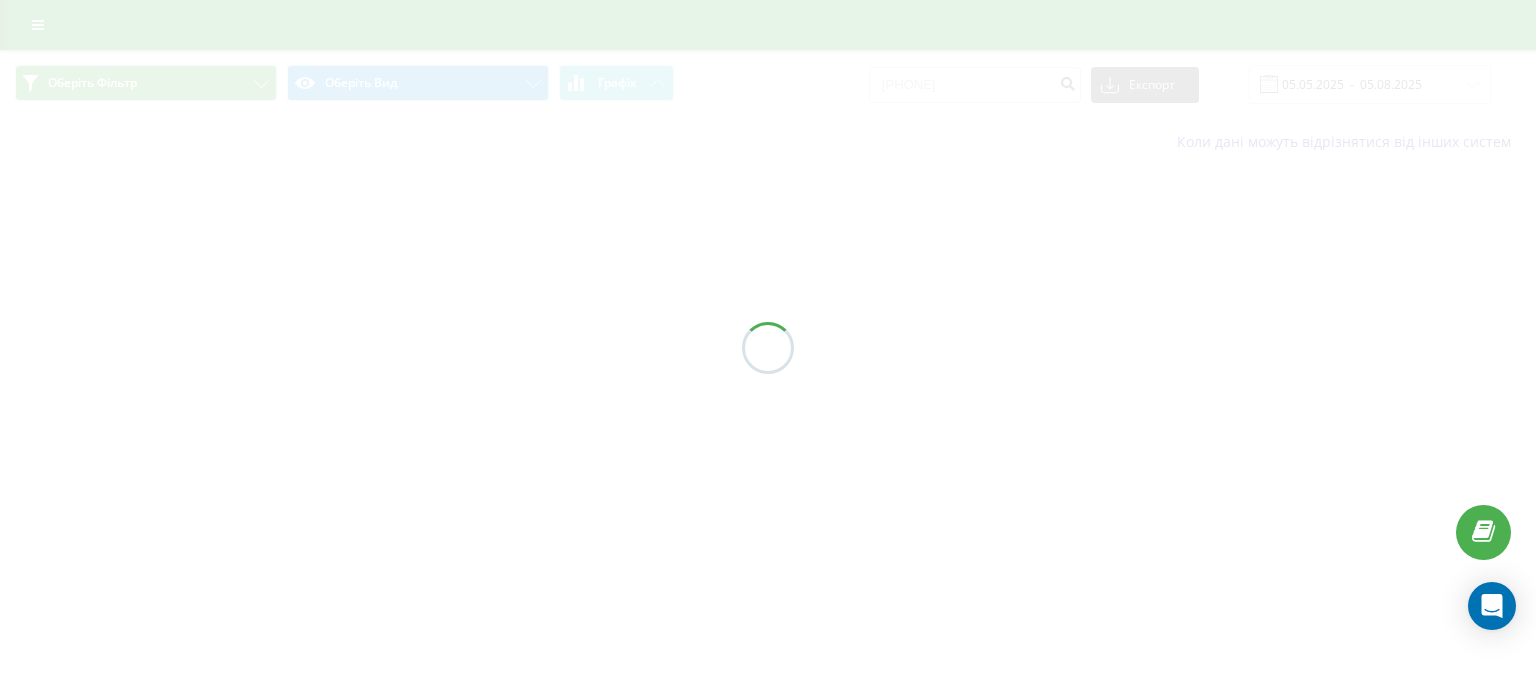 scroll, scrollTop: 0, scrollLeft: 0, axis: both 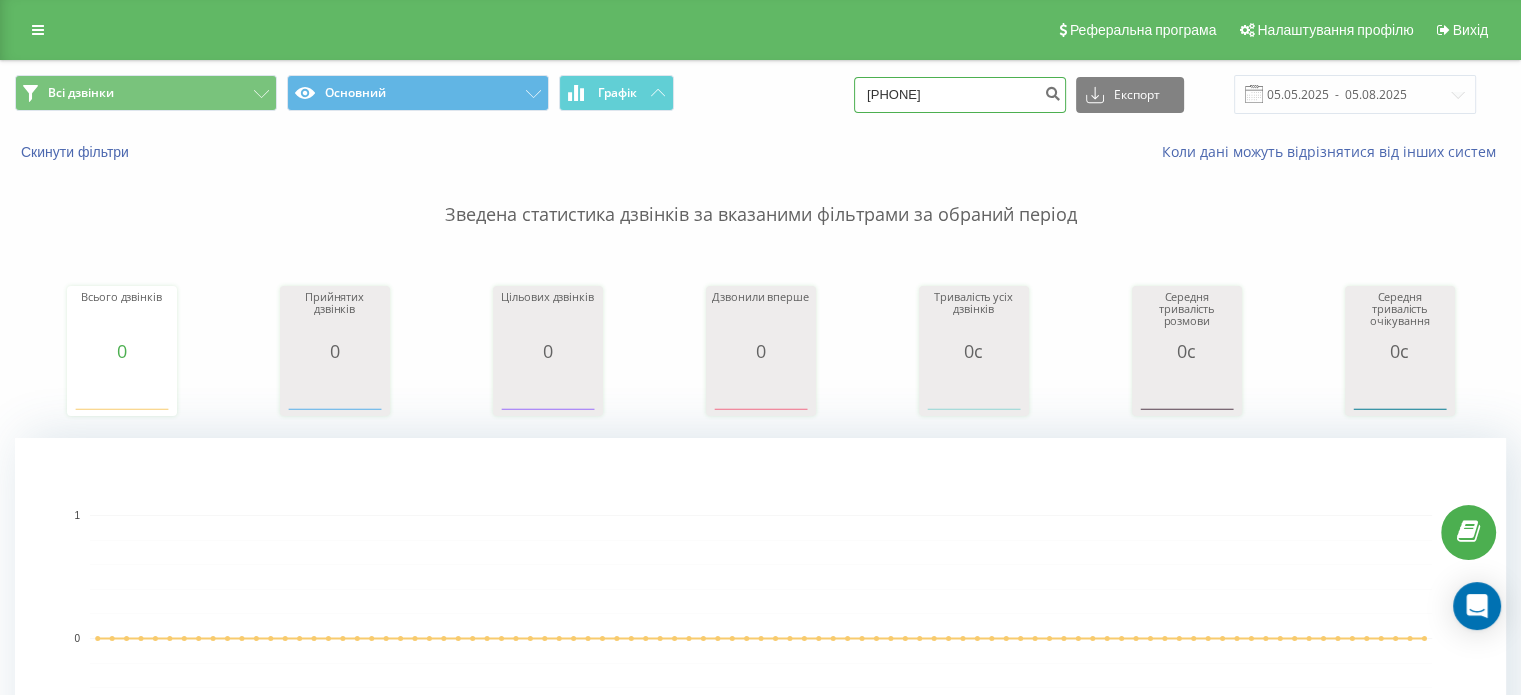 click on "[PHONE]" at bounding box center (960, 95) 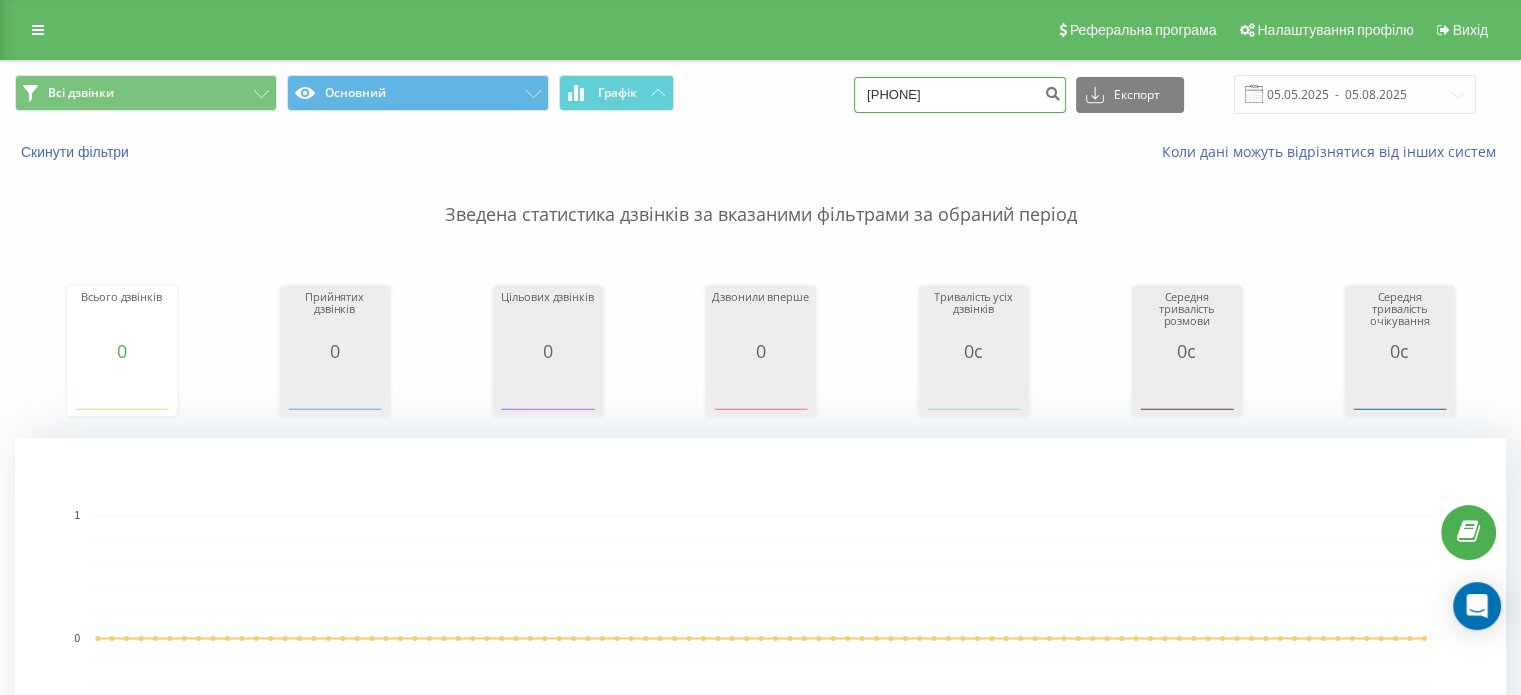 type on "[PHONE]" 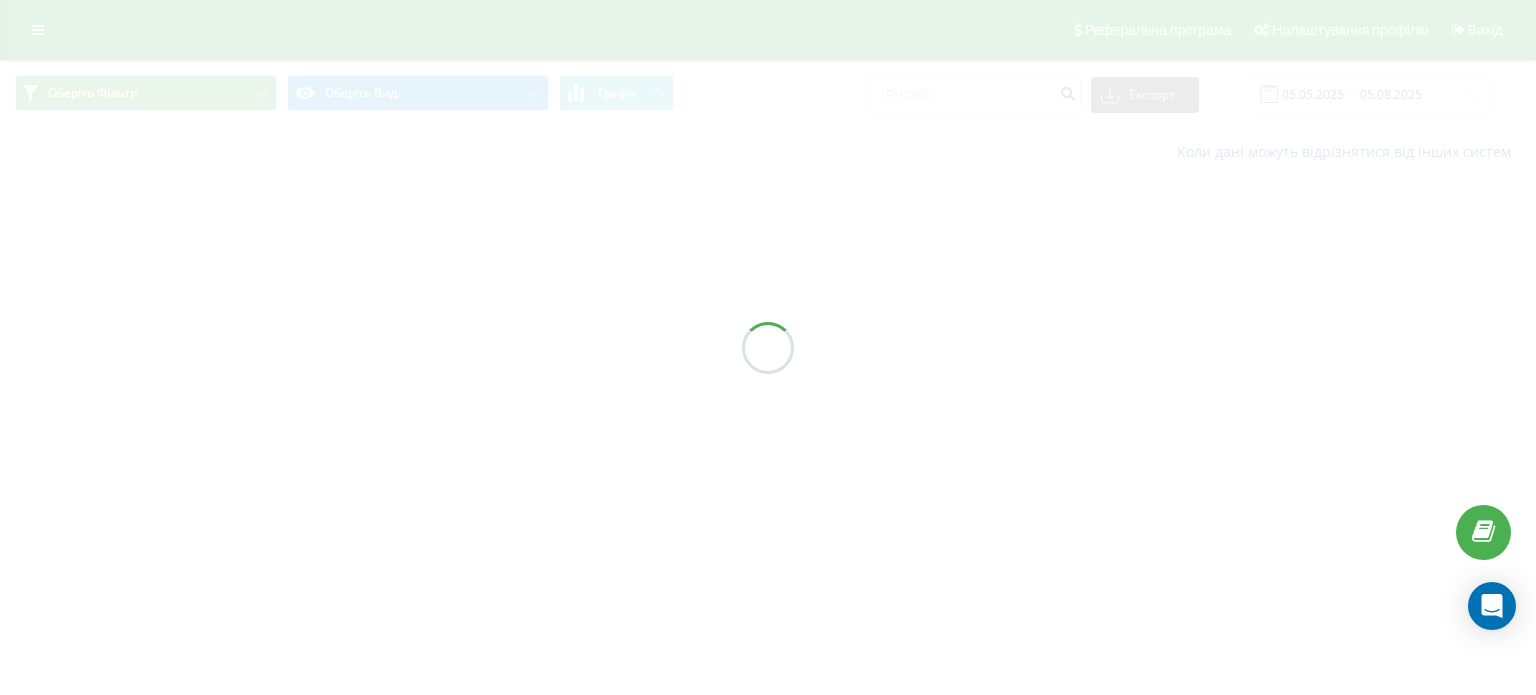 scroll, scrollTop: 0, scrollLeft: 0, axis: both 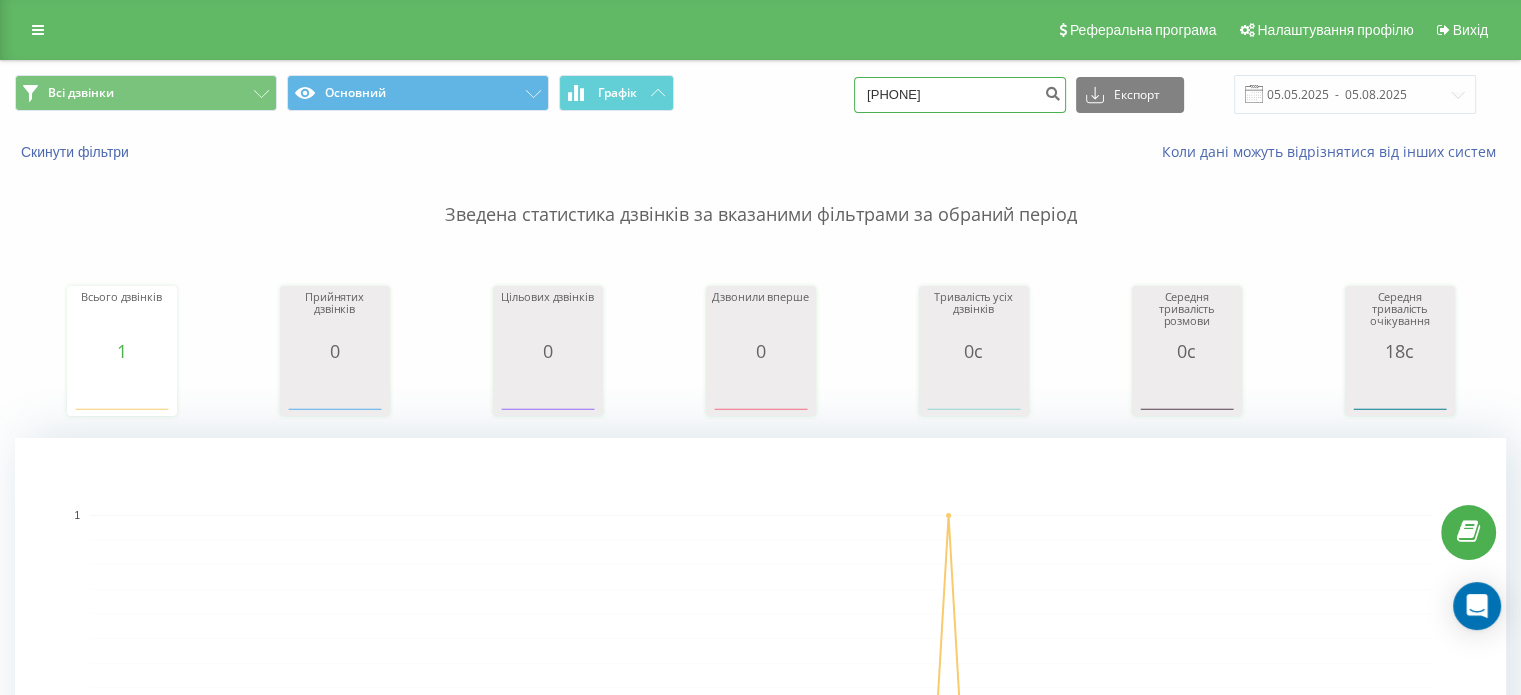 click on "[PHONE]" at bounding box center (960, 95) 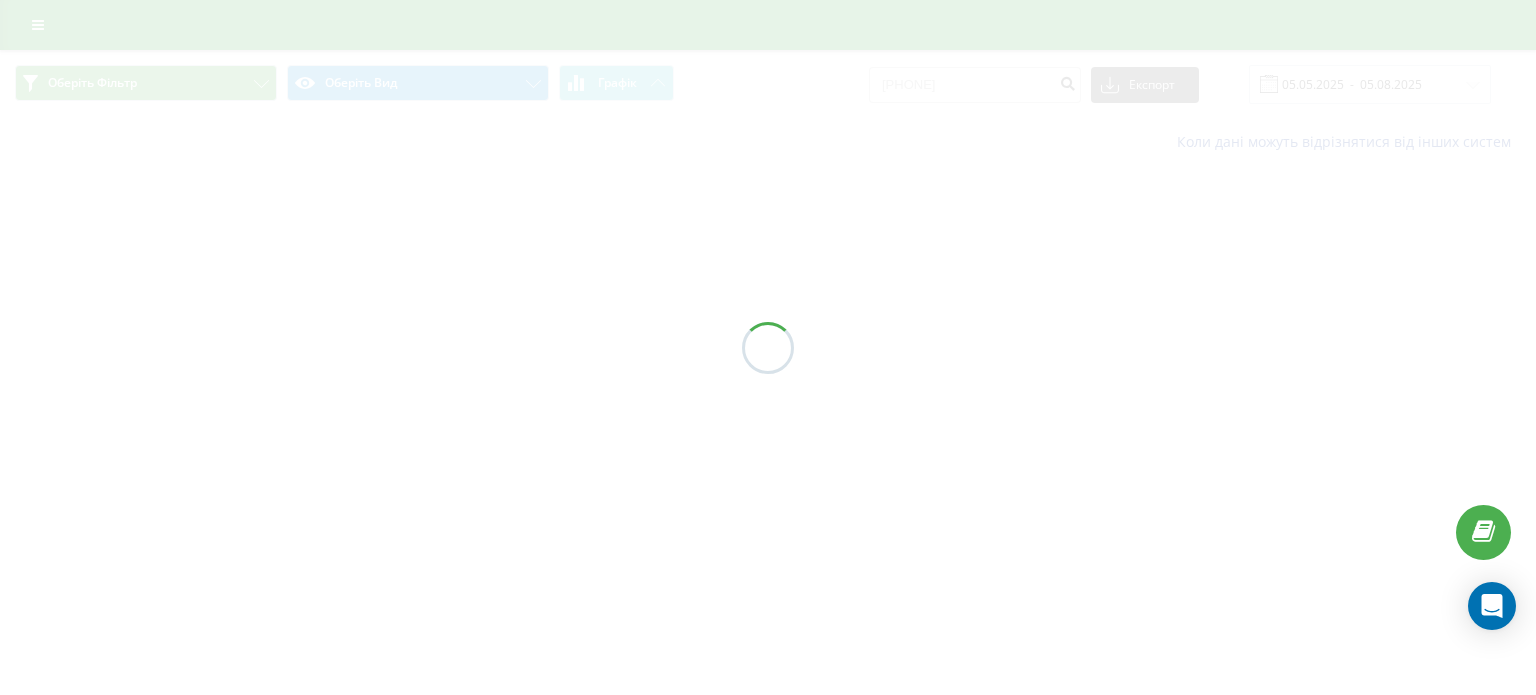 scroll, scrollTop: 0, scrollLeft: 0, axis: both 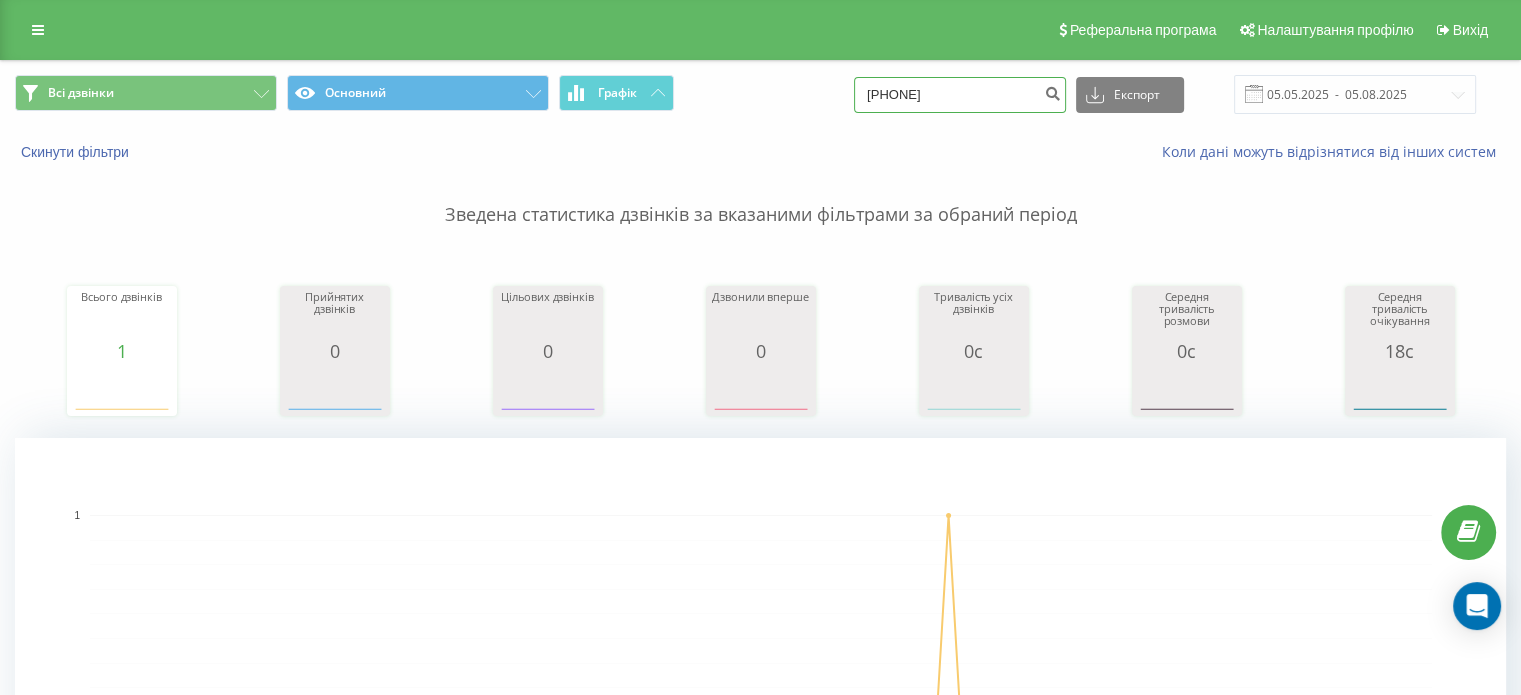 click on "0508477196" at bounding box center [960, 95] 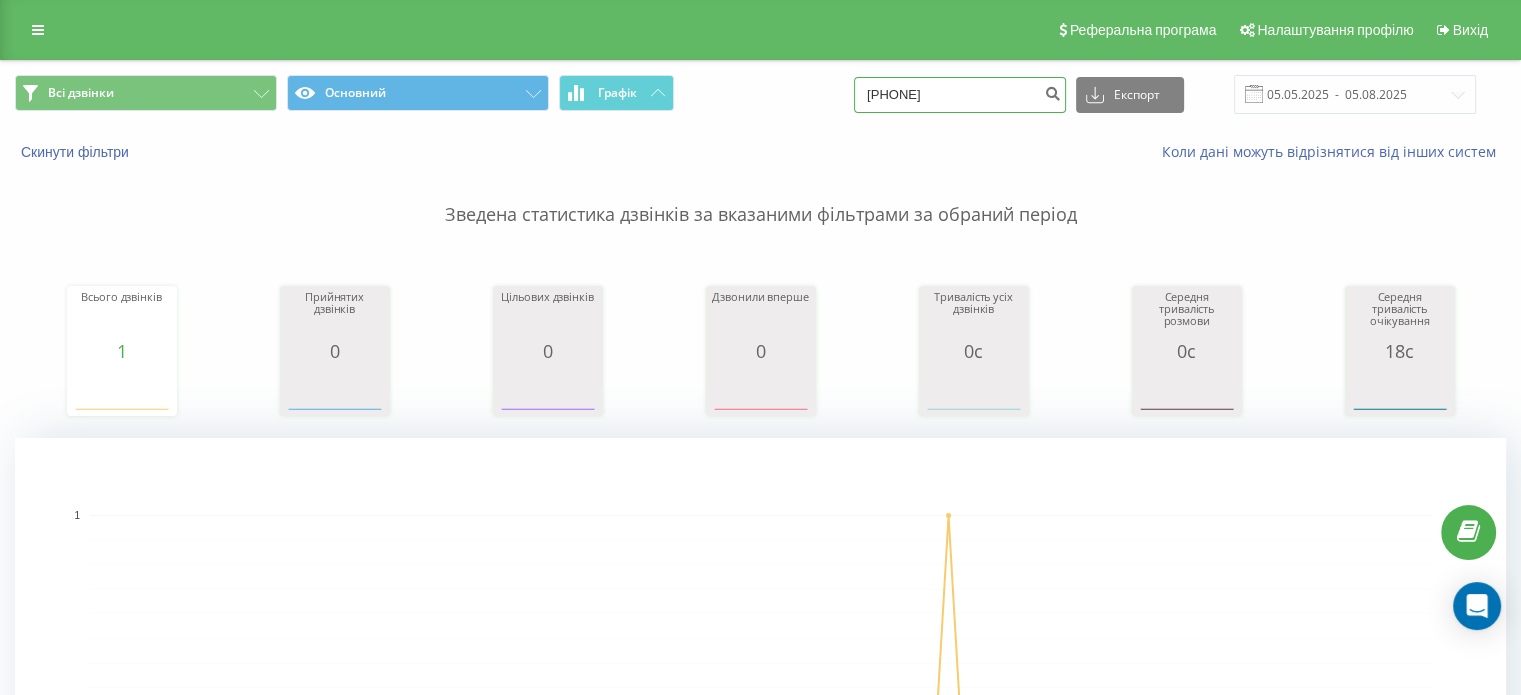 type on "[PHONE]" 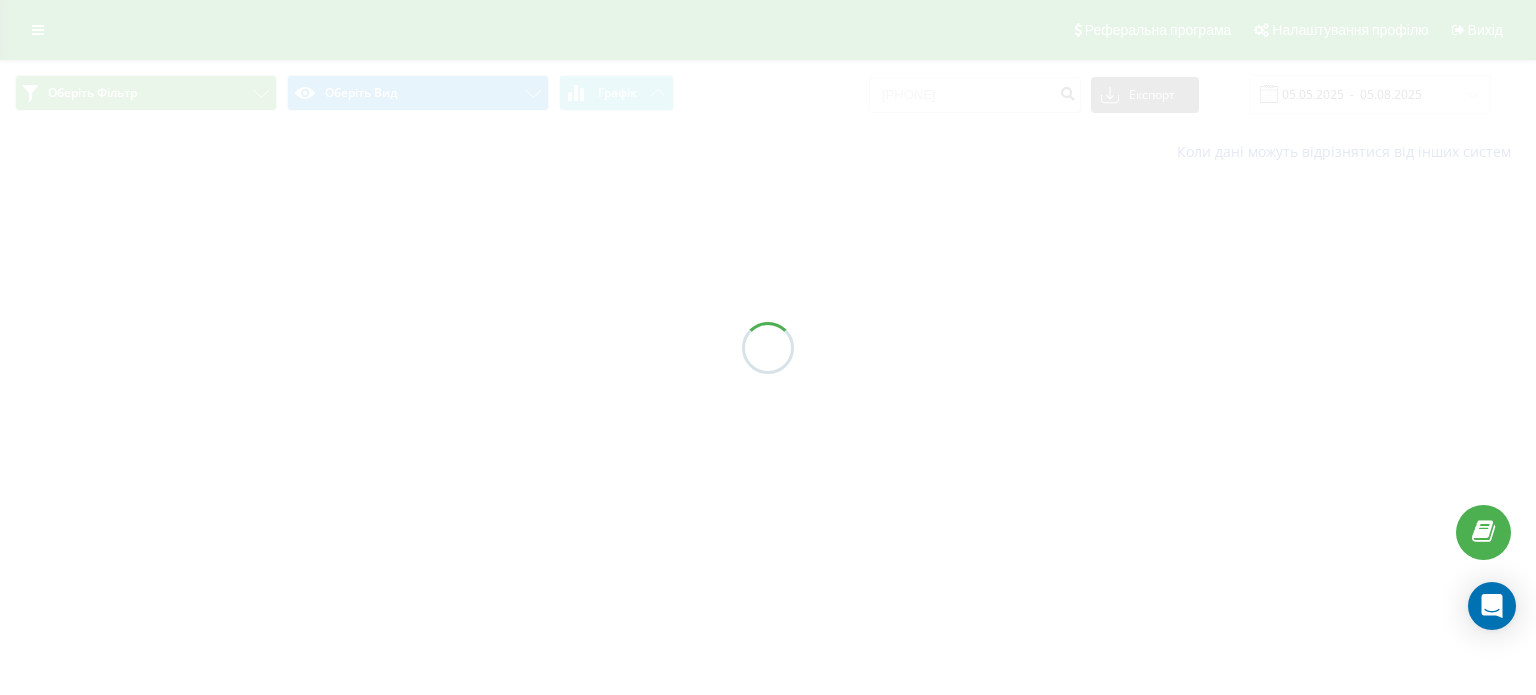scroll, scrollTop: 0, scrollLeft: 0, axis: both 